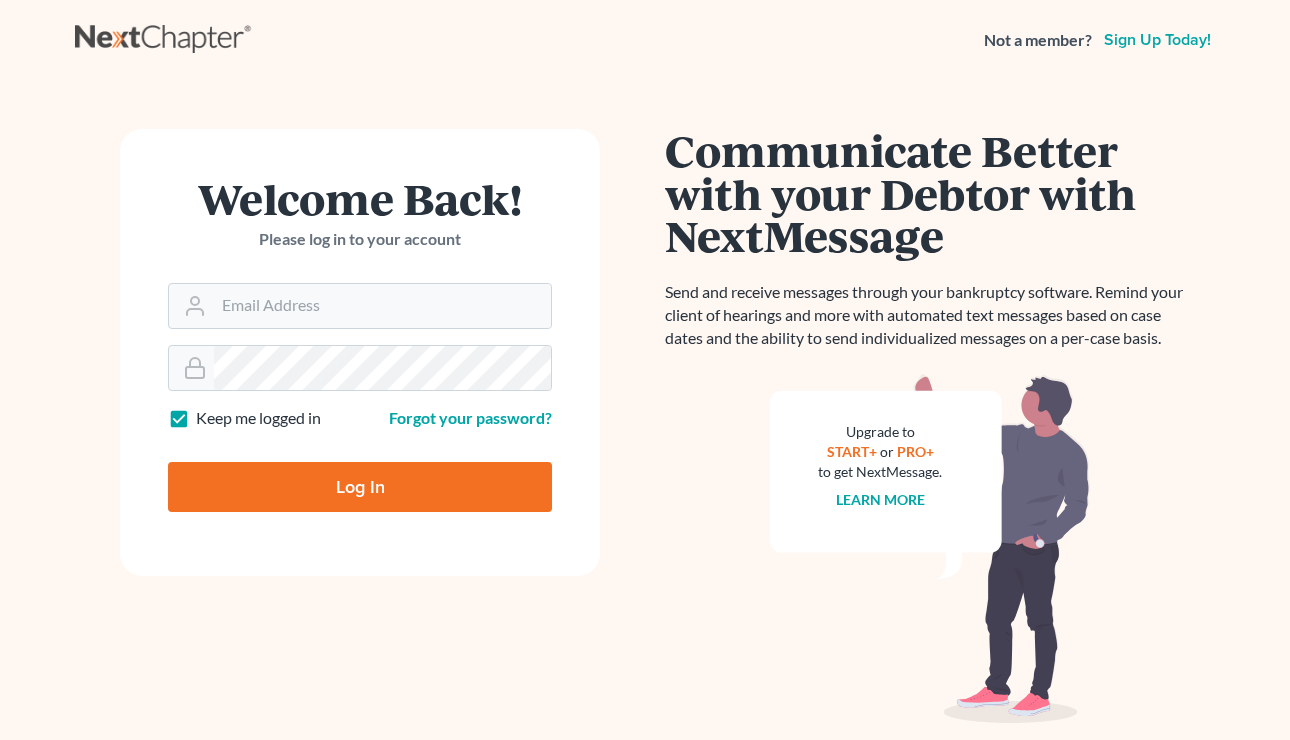 scroll, scrollTop: 0, scrollLeft: 0, axis: both 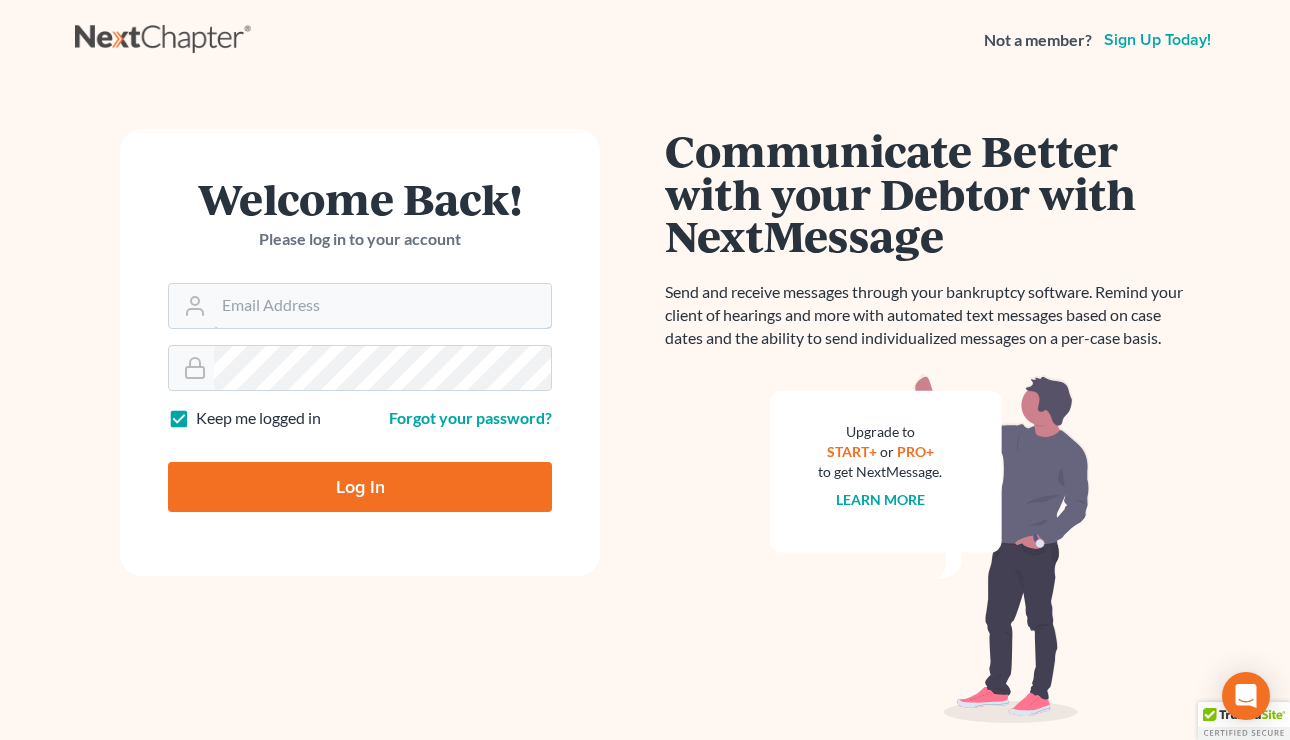 type on "slickerlaw@hotmail.com" 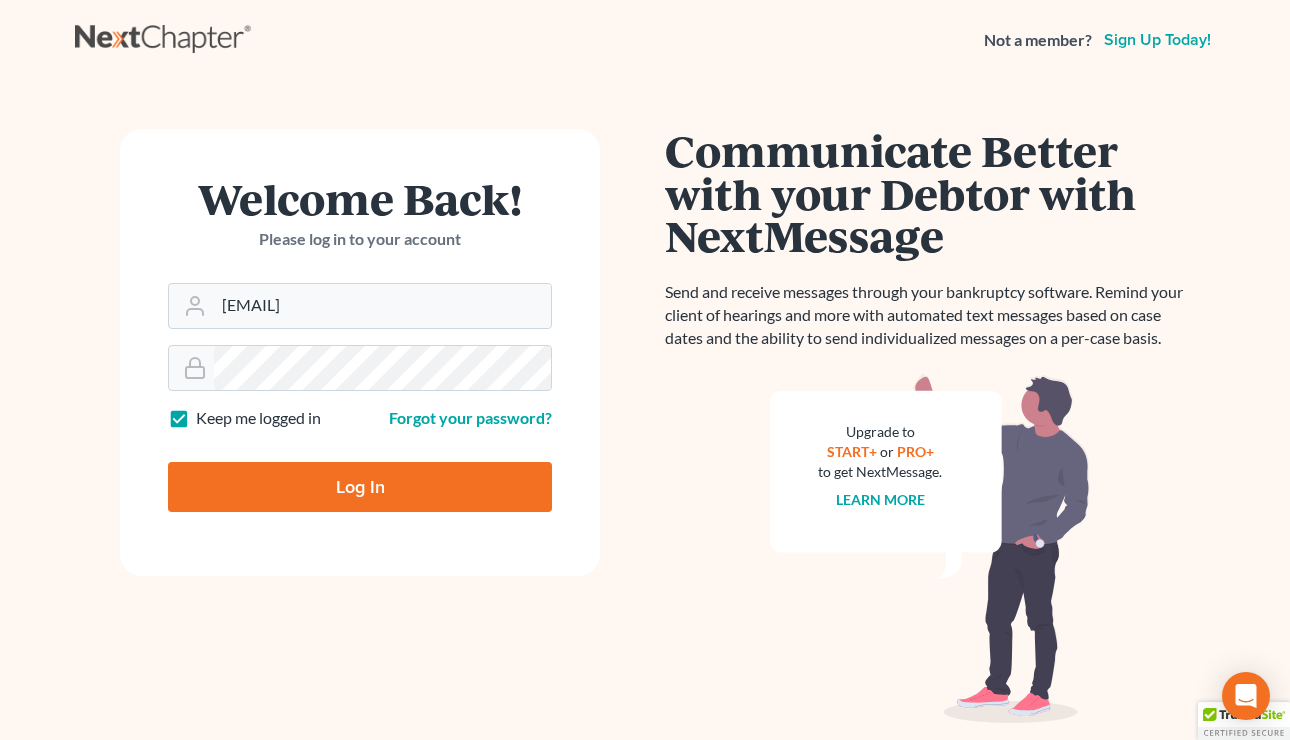 click on "Log In" at bounding box center (360, 487) 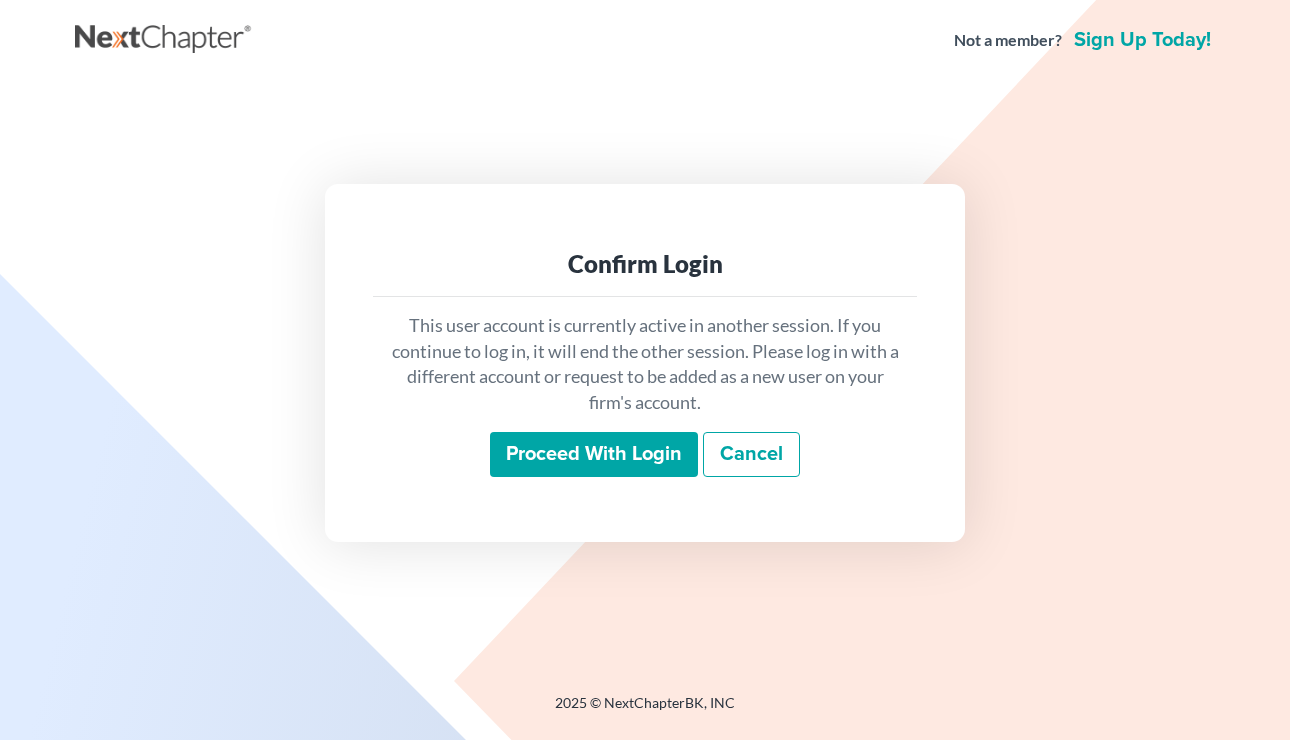 scroll, scrollTop: 0, scrollLeft: 0, axis: both 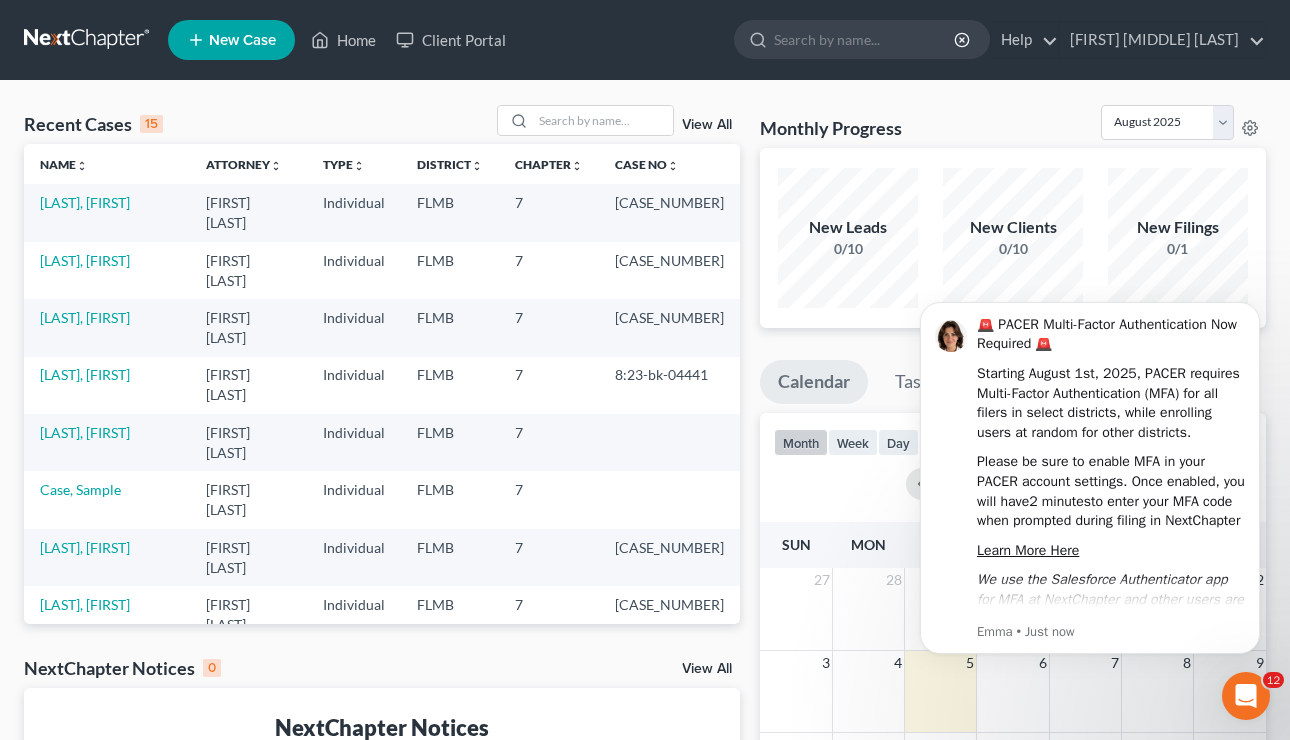 click on "New Case" at bounding box center (242, 40) 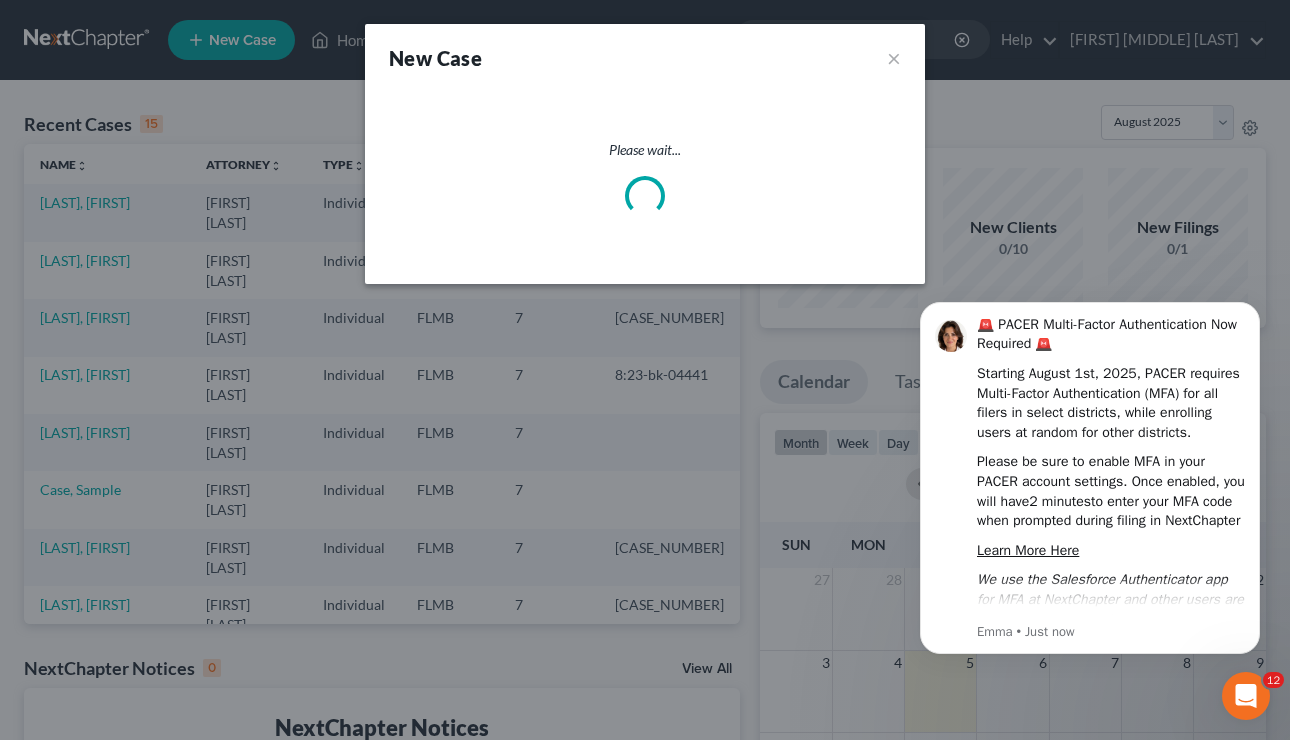 select on "15" 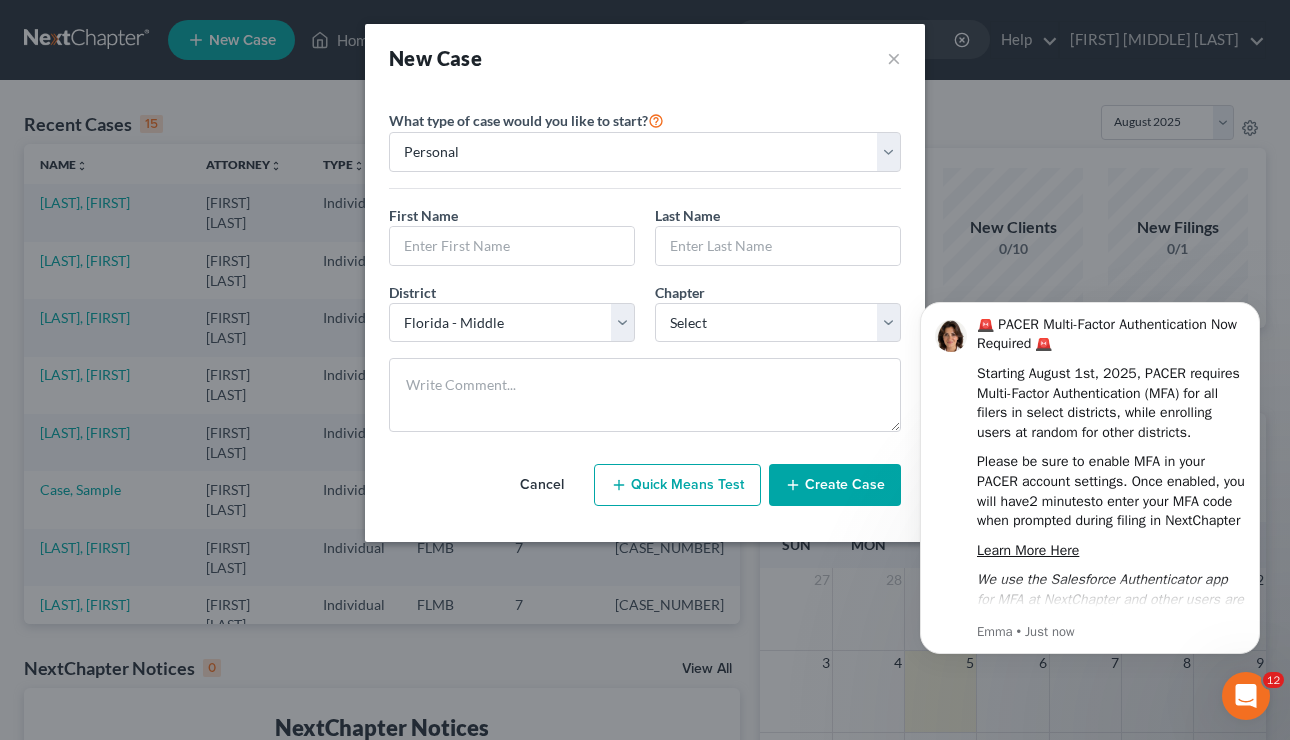 click 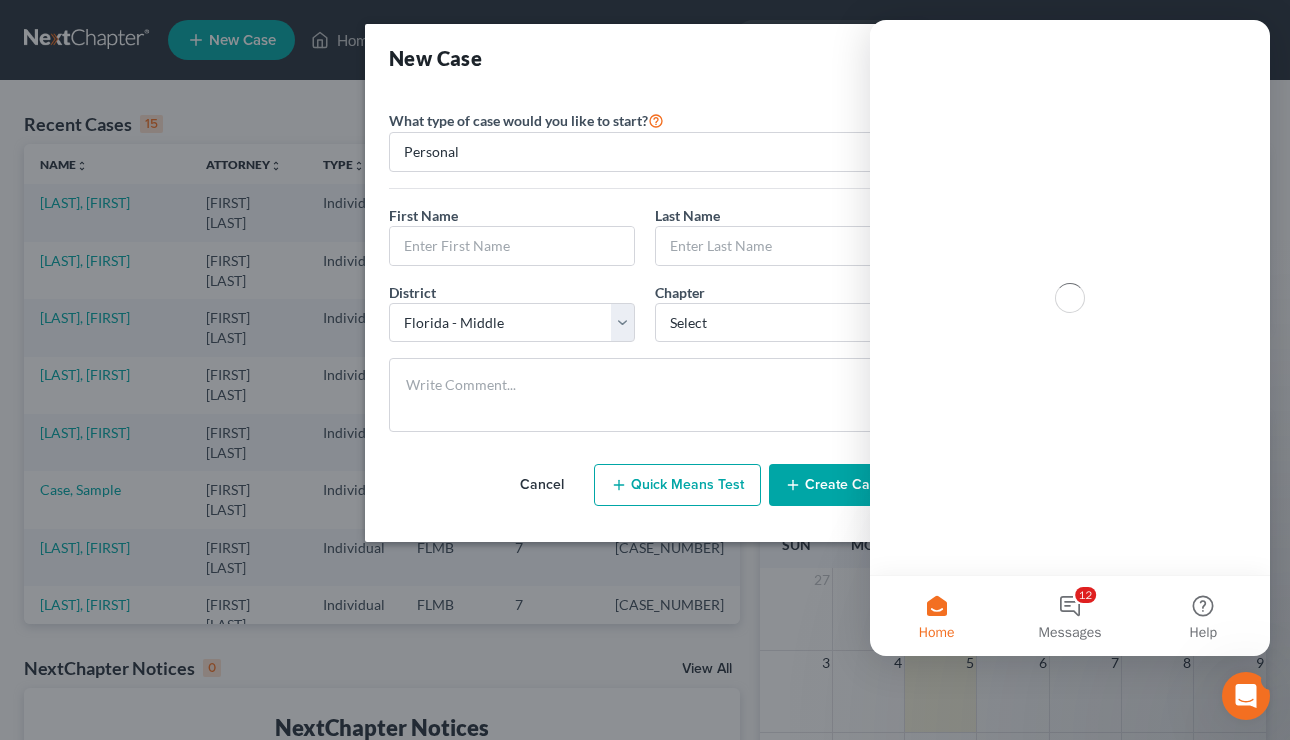 scroll, scrollTop: 0, scrollLeft: 0, axis: both 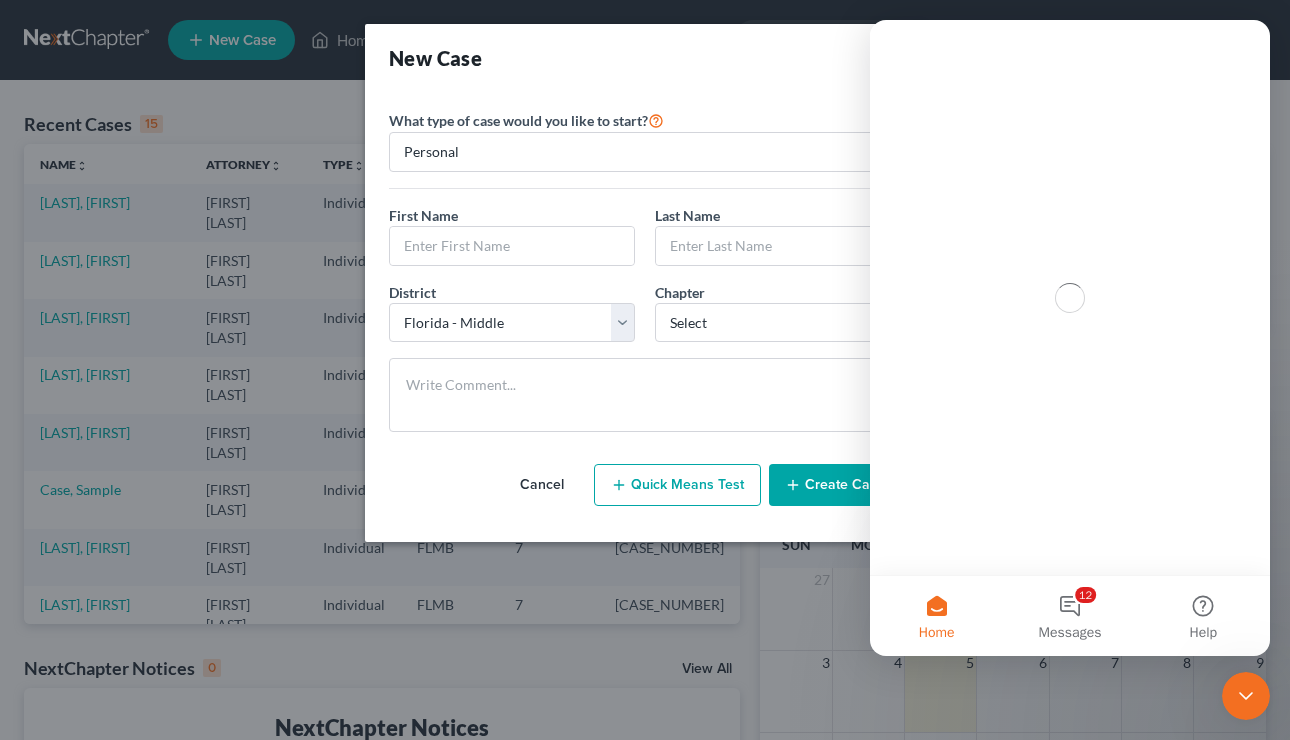click at bounding box center [1246, 696] 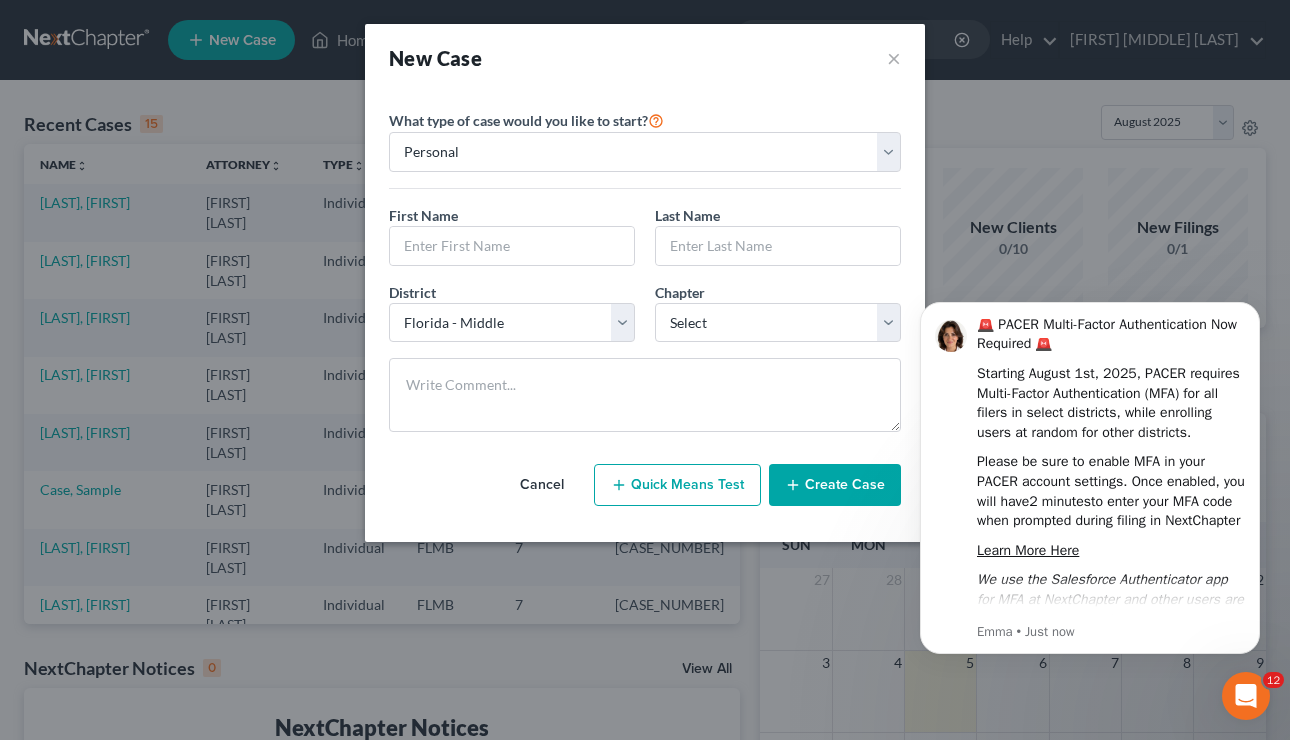scroll, scrollTop: 0, scrollLeft: 0, axis: both 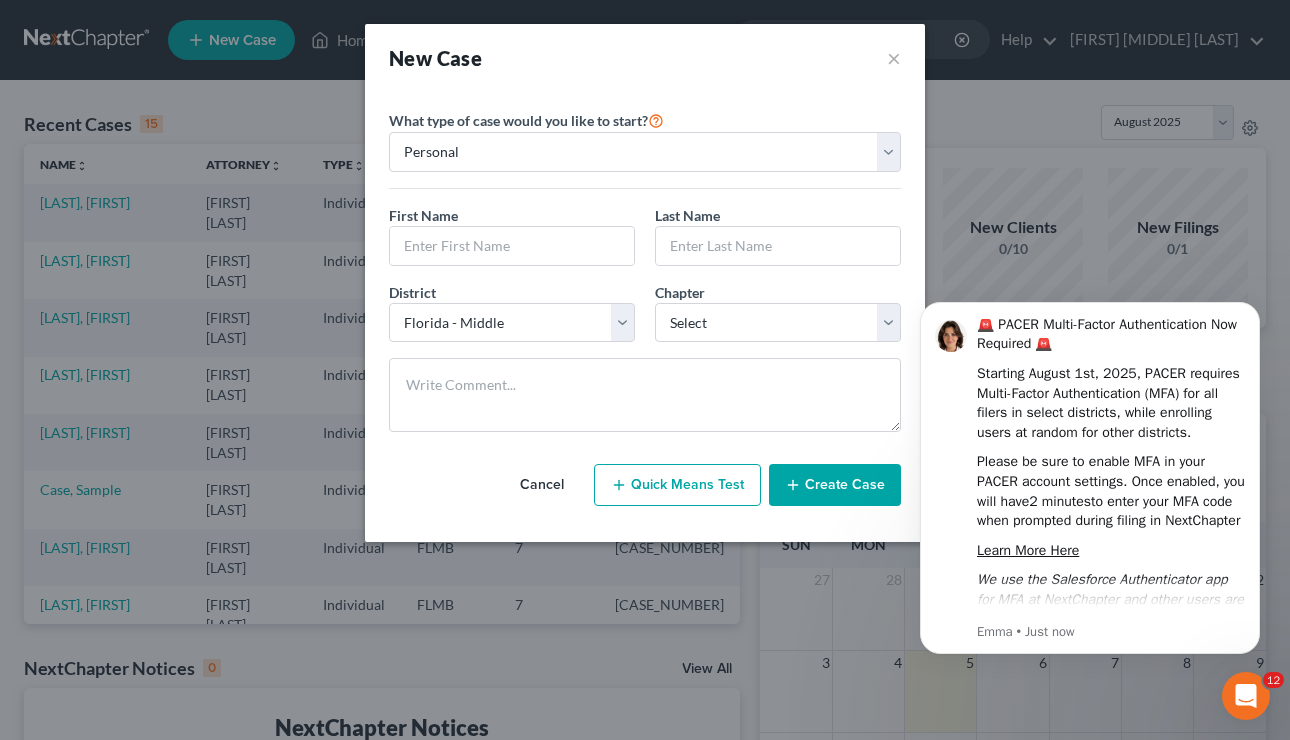 click on "What type of case would you like to start?" at bounding box center (526, 120) 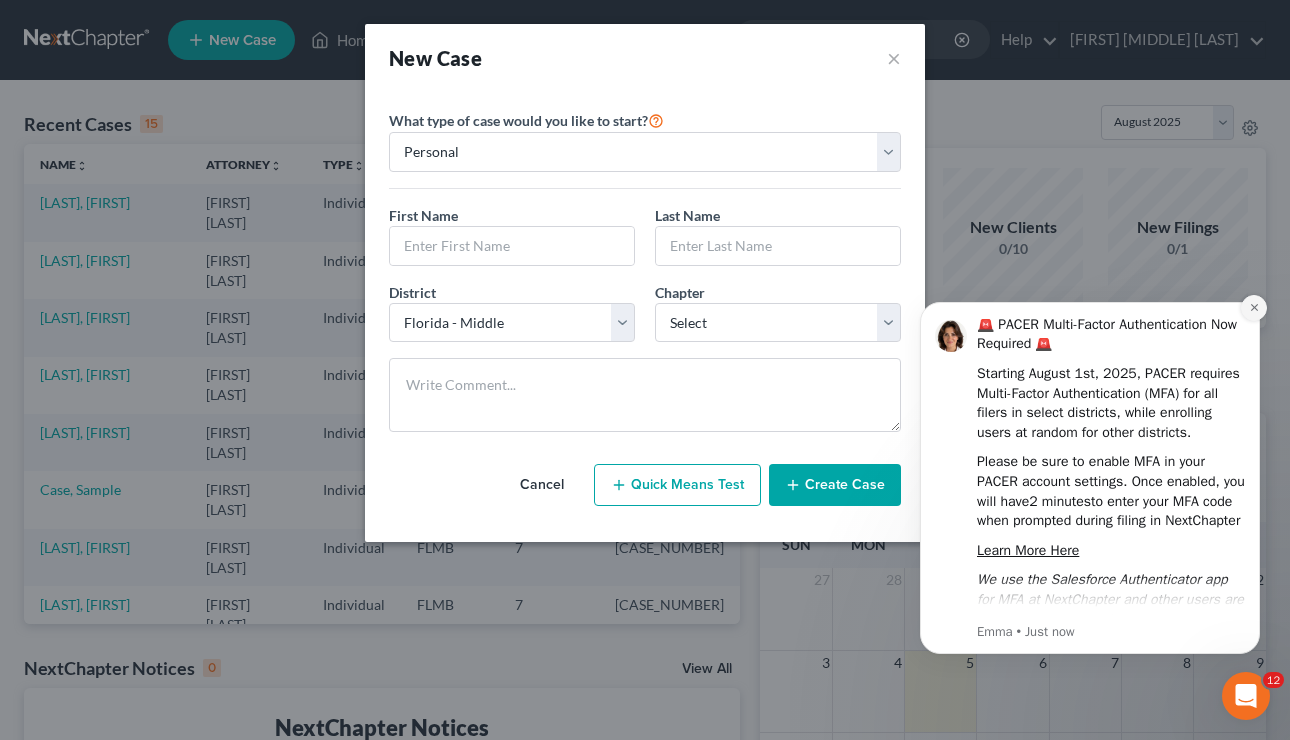 click at bounding box center (1254, 308) 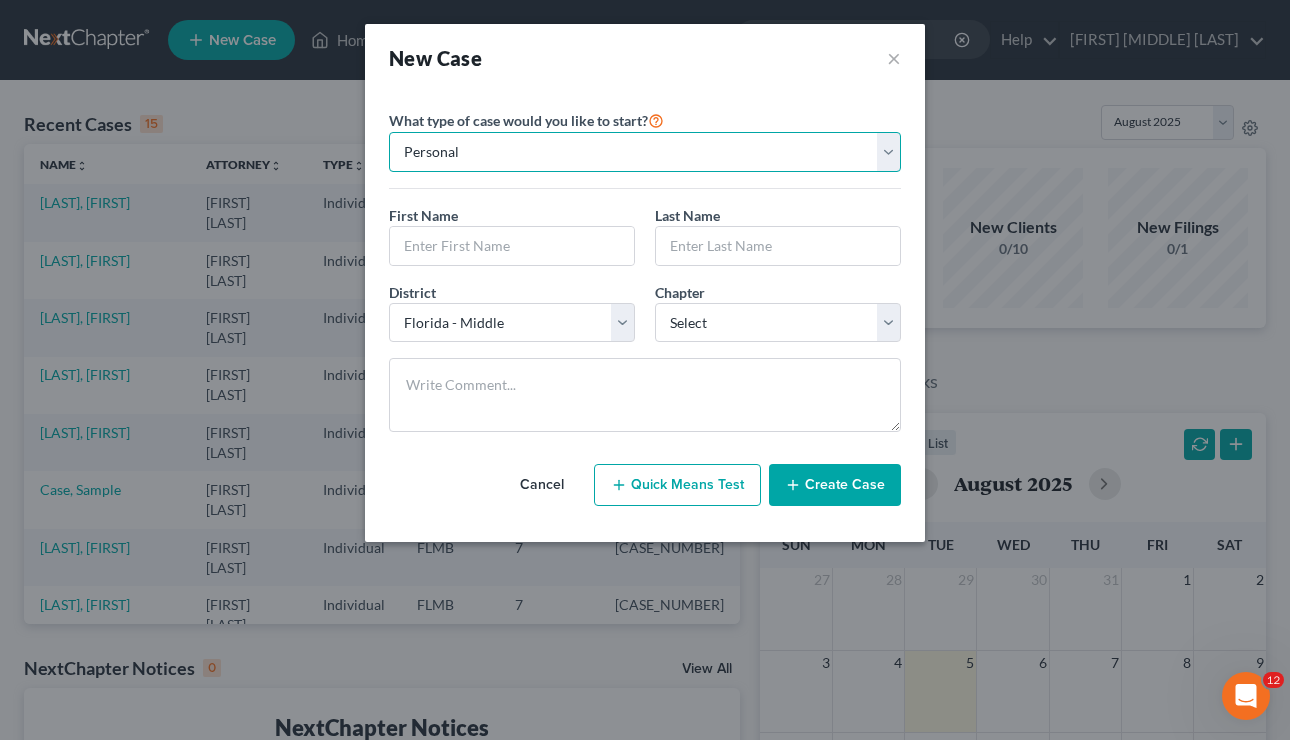 click on "Personal Business" at bounding box center [645, 152] 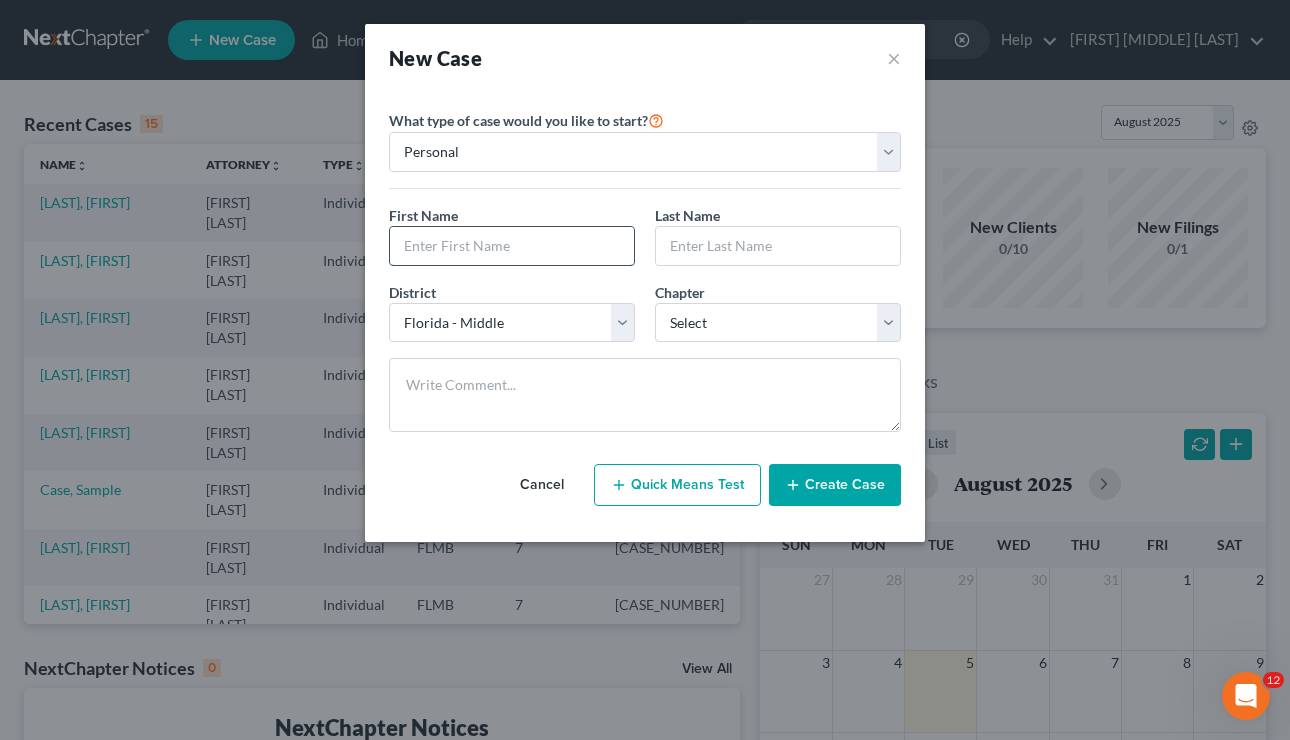 click at bounding box center [512, 246] 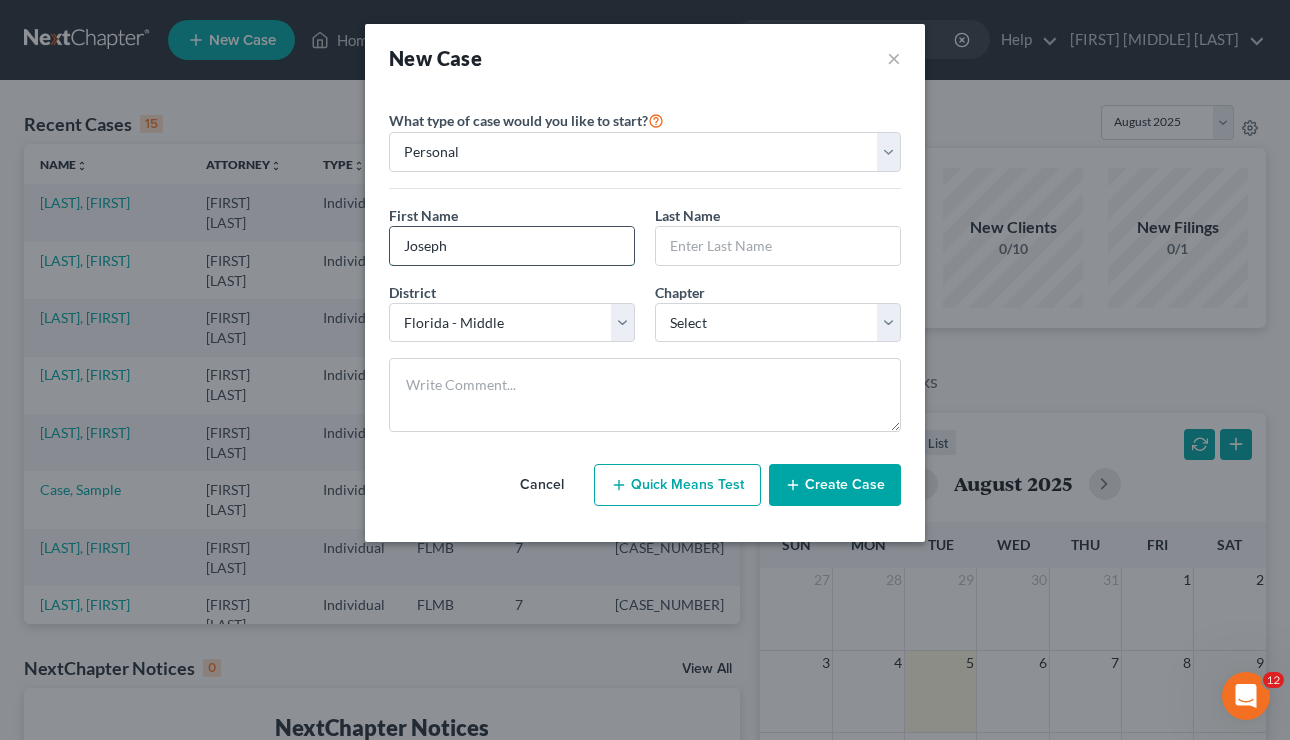 type on "Joseph" 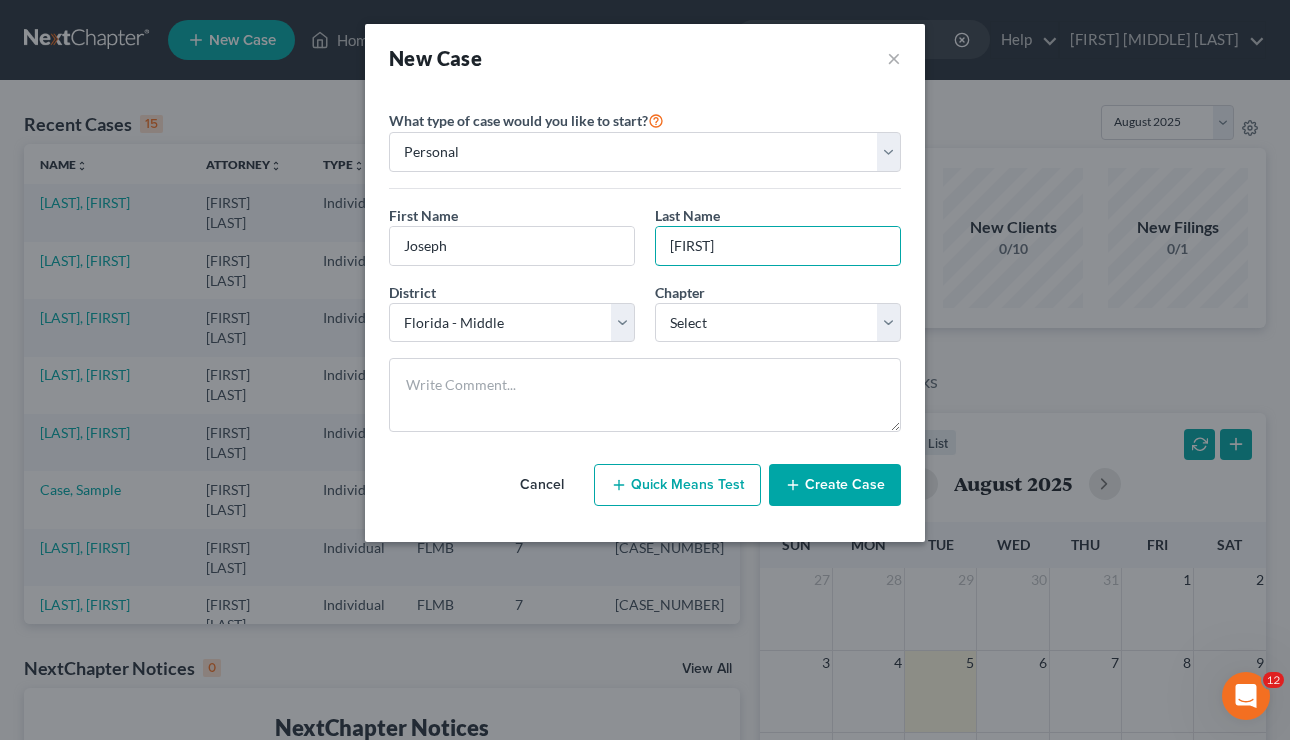 type on "[FIRST]" 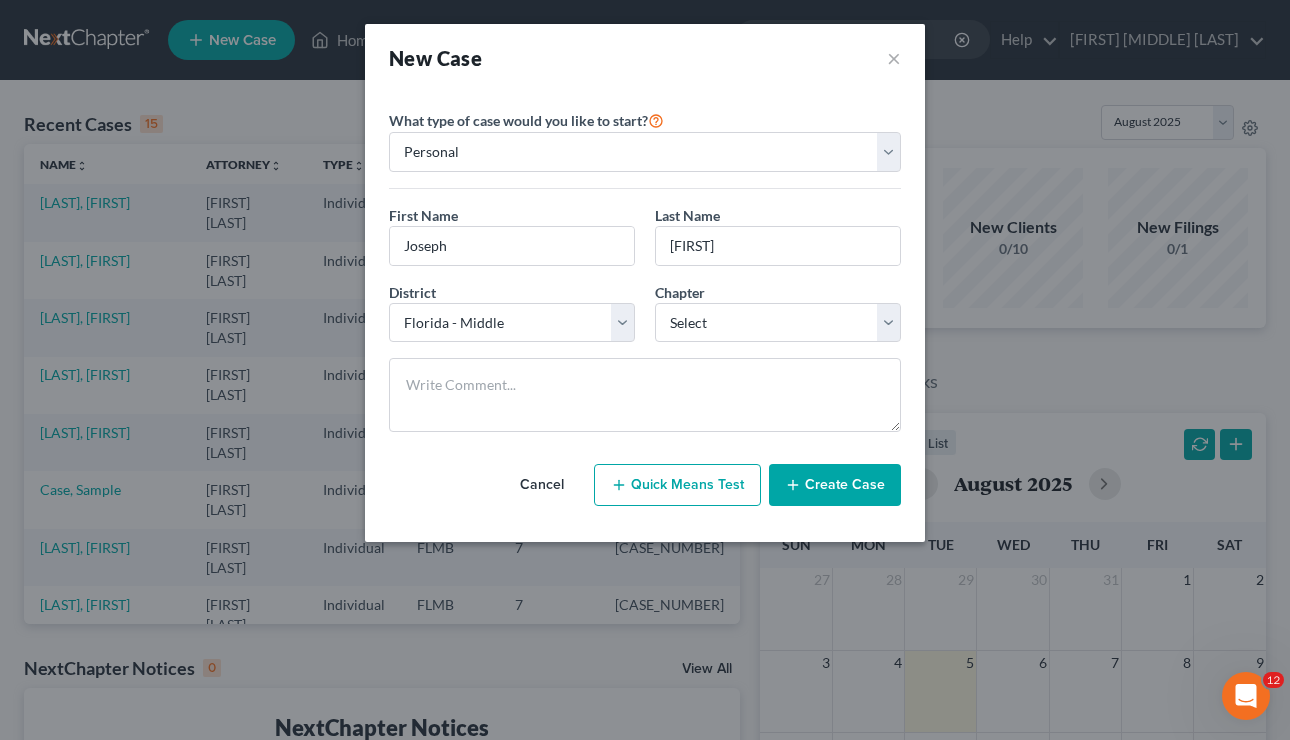 click on "District
*
Select Alabama - Middle Alabama - Northern Alabama - Southern Alaska Arizona Arkansas - Eastern Arkansas - Western California - Central California - Eastern California - Northern California - Southern Colorado Connecticut Delaware District of Columbia Florida - Middle Florida - Northern Florida - Southern Georgia - Middle Georgia - Northern Georgia - Southern Guam Hawaii Idaho Illinois - Central Illinois - Northern Illinois - Southern Indiana - Northern Indiana - Southern Iowa - Northern Iowa - Southern Kansas Kentucky - Eastern Kentucky - Western Louisiana - Eastern Louisiana - Middle Louisiana - Western Maine Maryland Massachusetts Michigan - Eastern Michigan - Western Minnesota Mississippi - Northern Mississippi - Southern Missouri - Eastern Missouri - Western Montana Nebraska Nevada New Hampshire New Jersey New Mexico New York - Eastern New York - Northern New York - Southern New York - Western North Carolina - Eastern North Carolina - Middle North Carolina - Western North Dakota" at bounding box center (645, 320) 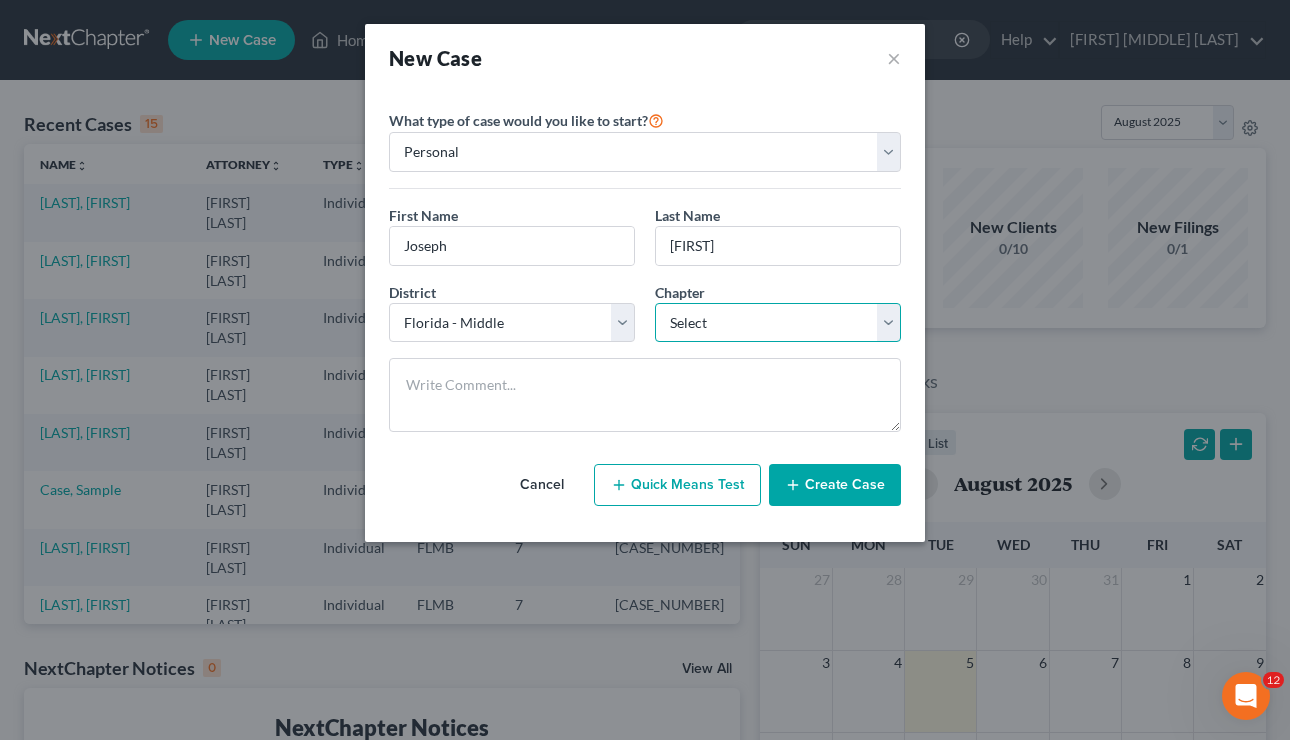 click on "Select 7 11 12 13" at bounding box center [778, 323] 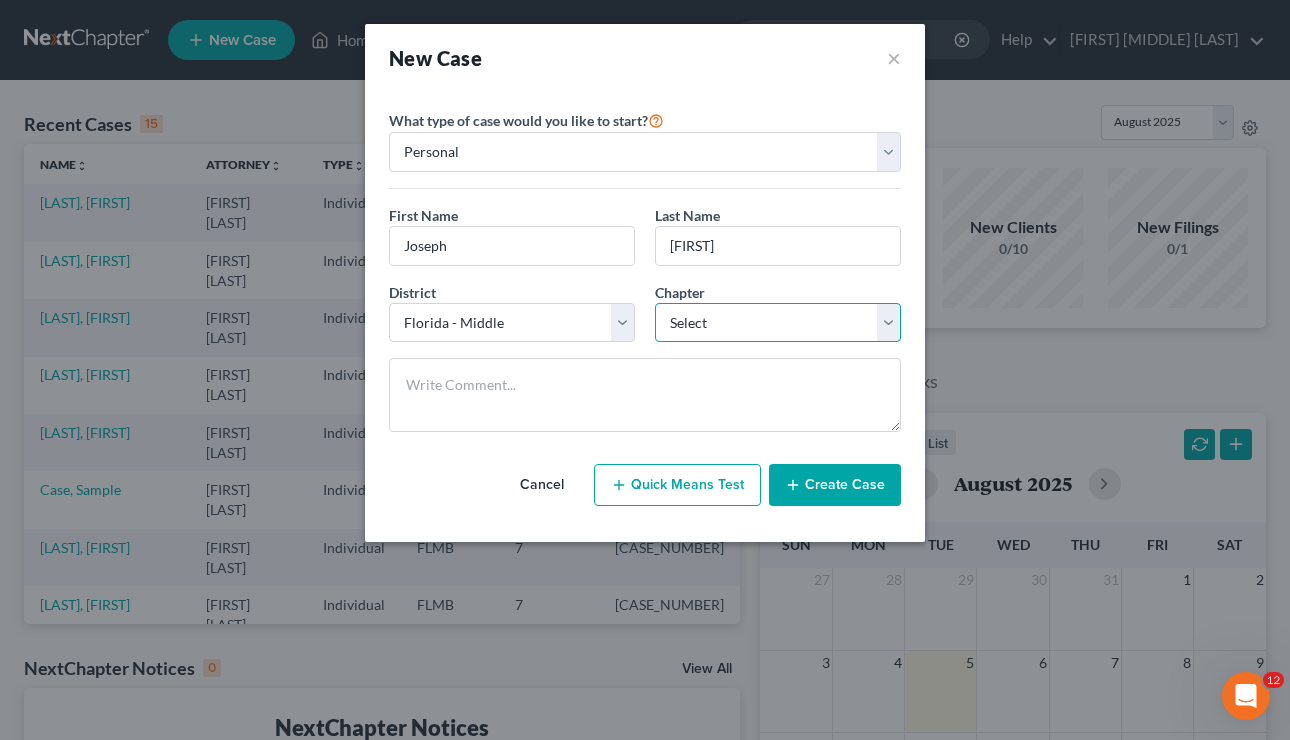 select on "0" 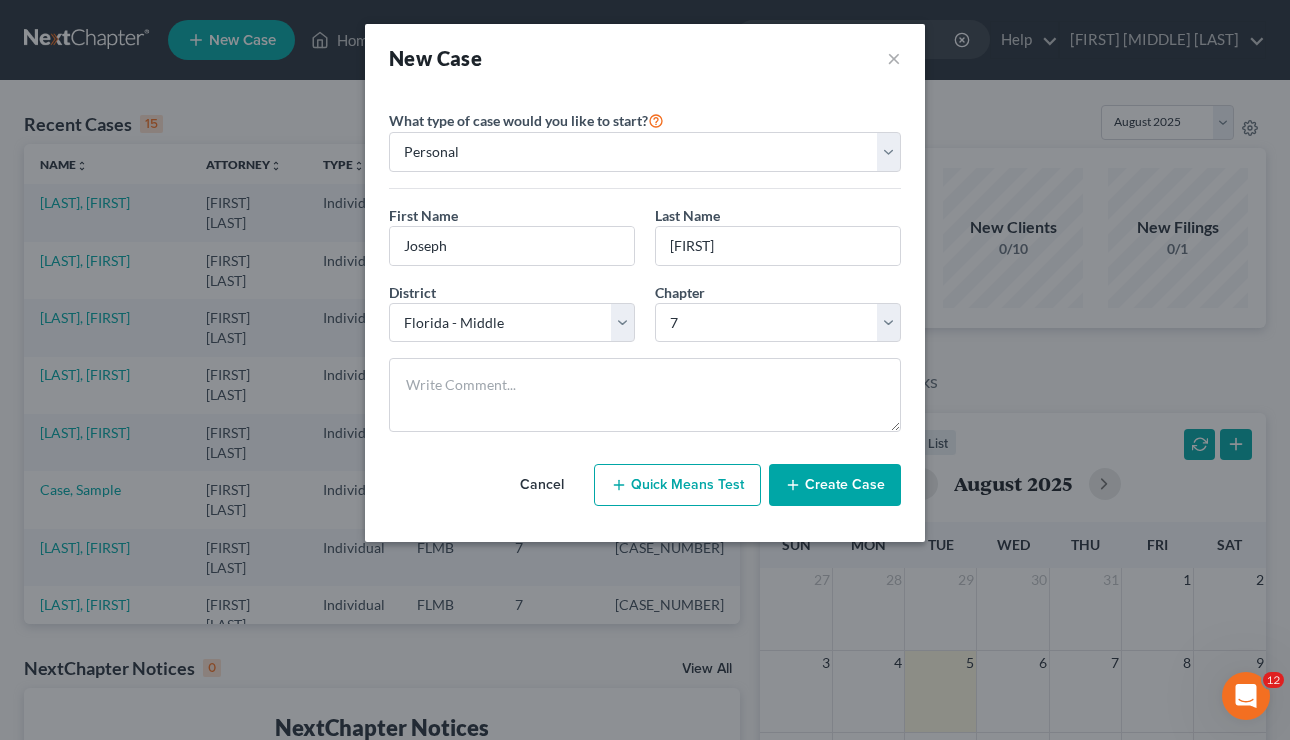 click on "Create Case" at bounding box center (835, 485) 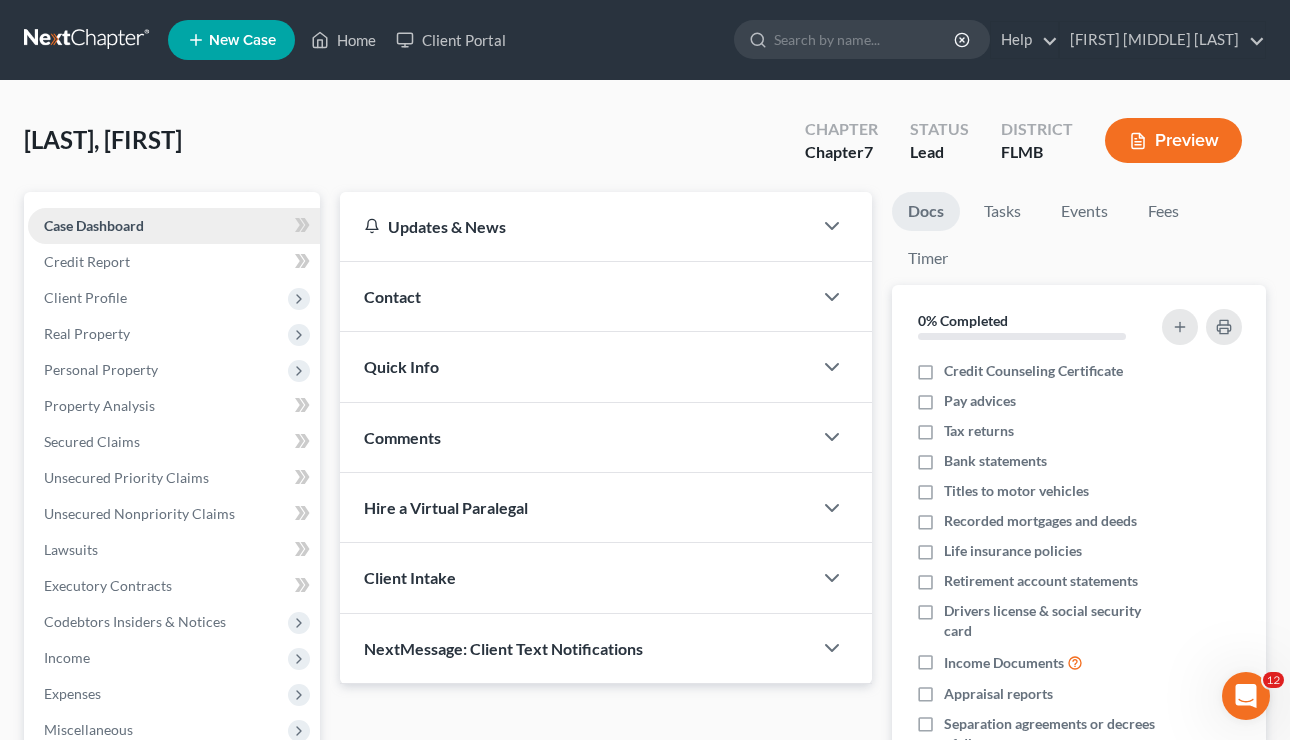 click on "Case Dashboard" at bounding box center [174, 226] 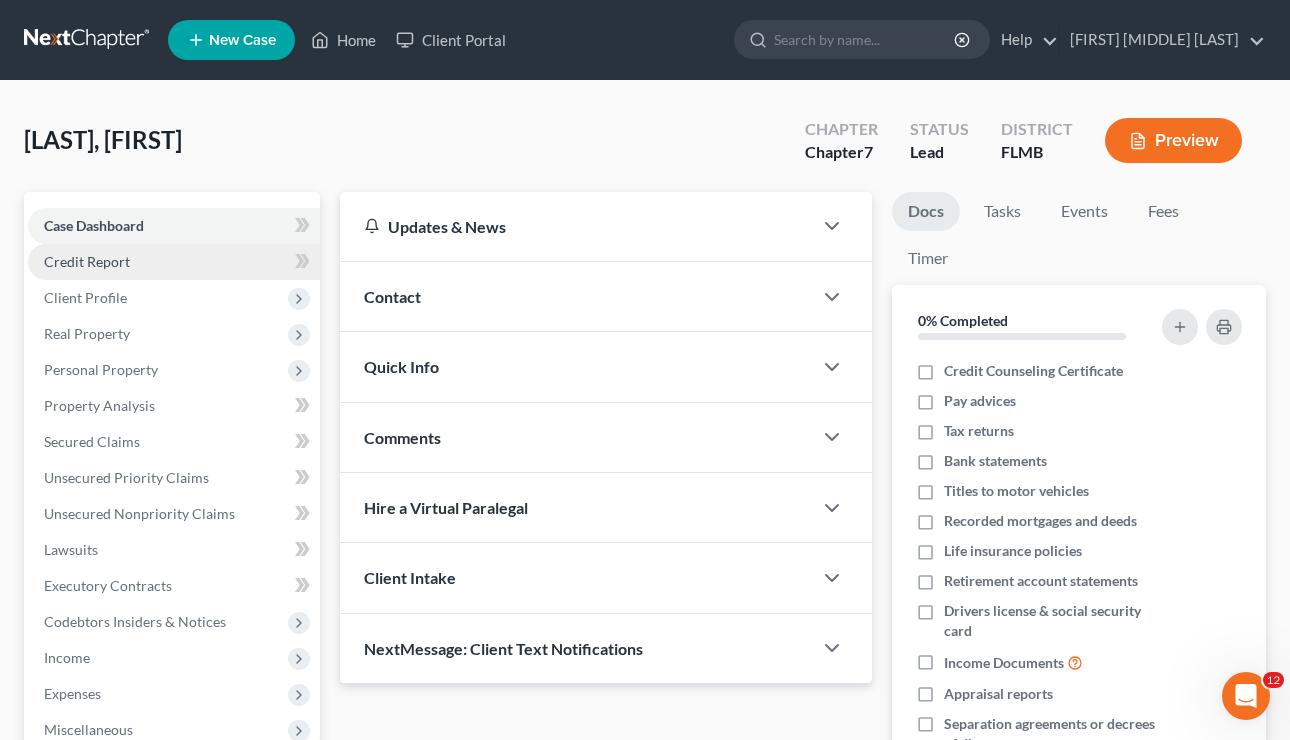 click on "Credit Report" at bounding box center [174, 262] 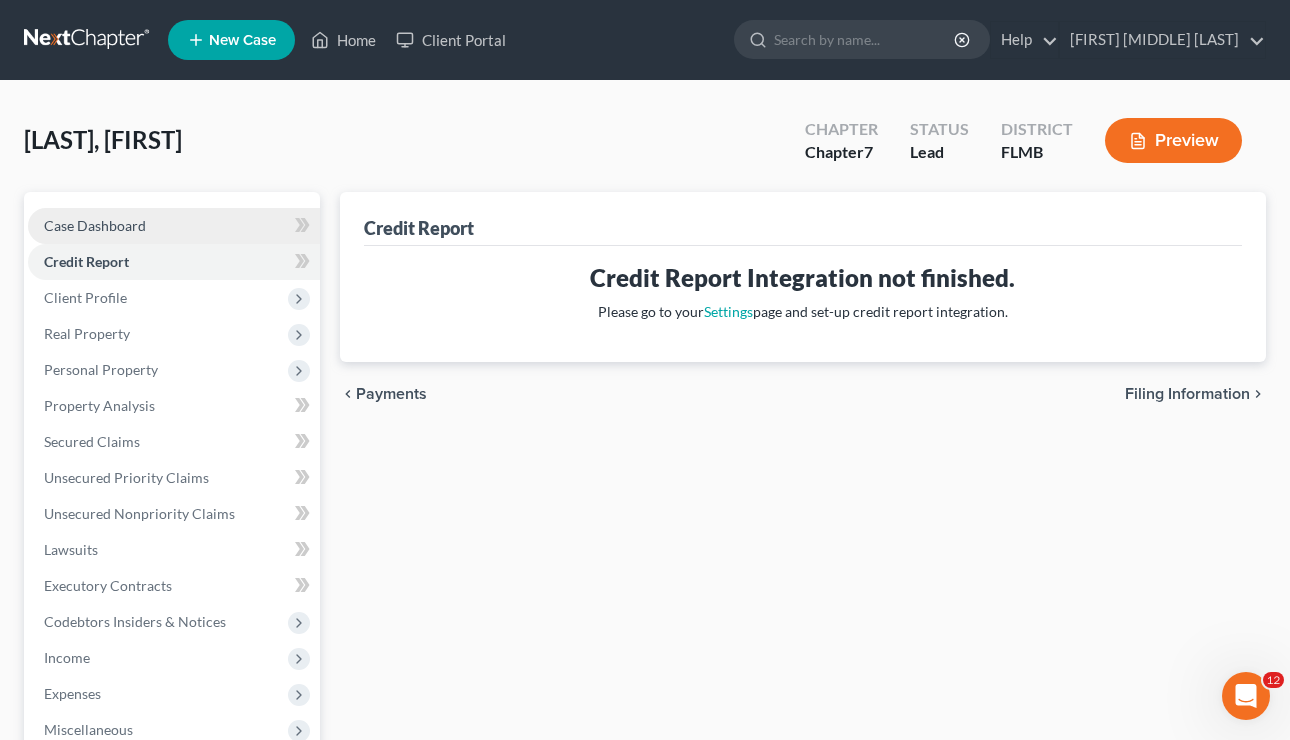 click on "Case Dashboard" at bounding box center (174, 226) 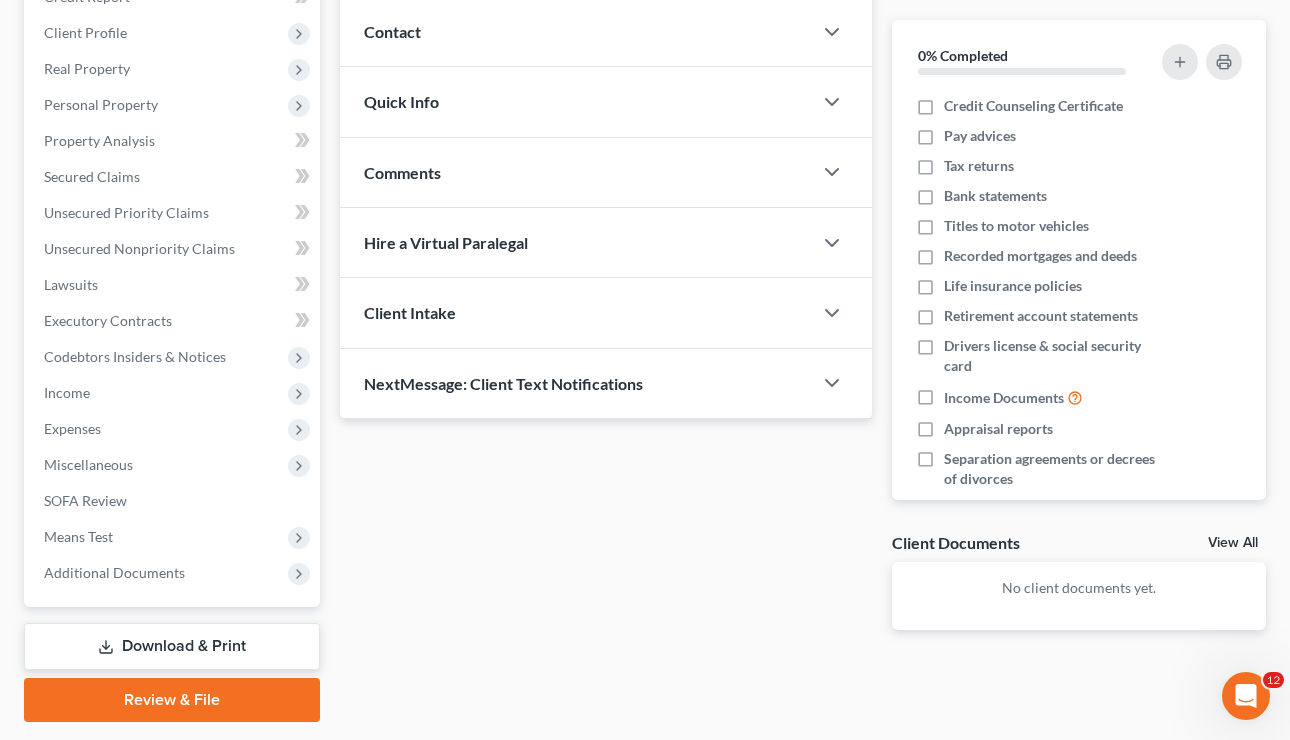scroll, scrollTop: 0, scrollLeft: 0, axis: both 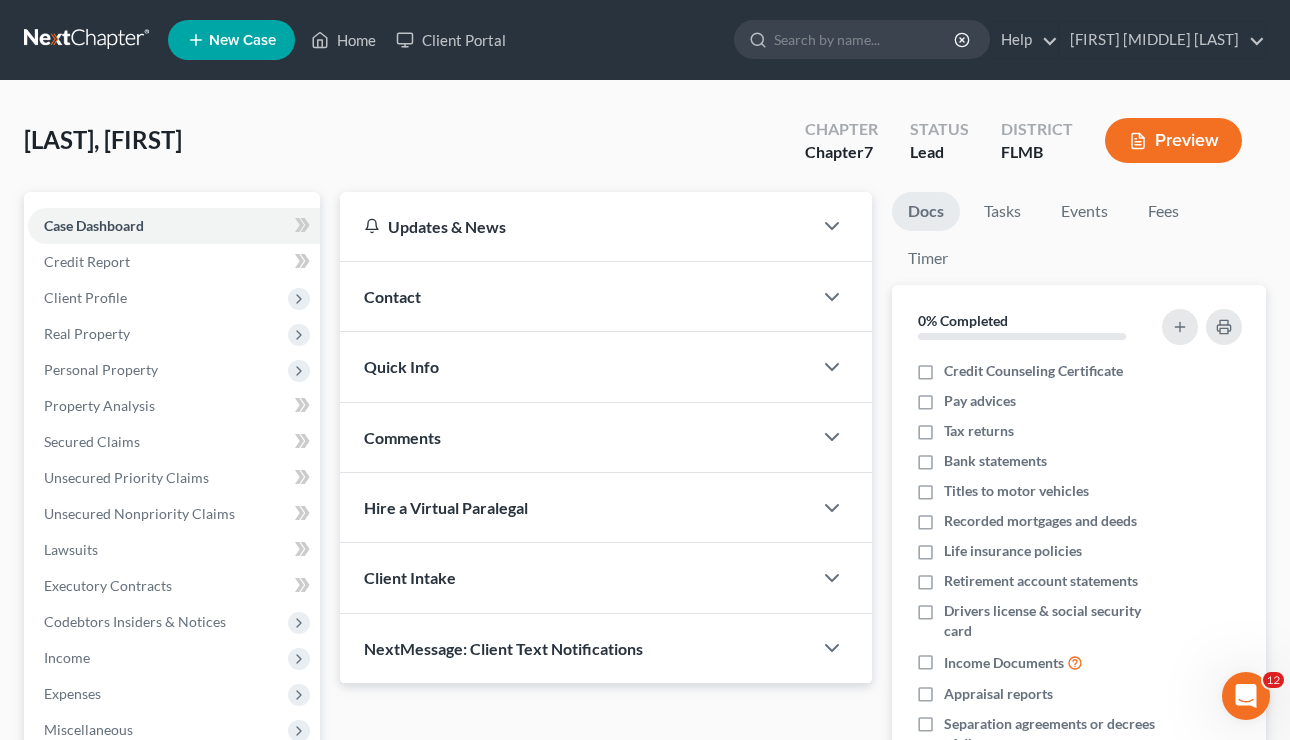 click on "Contact" at bounding box center (576, 296) 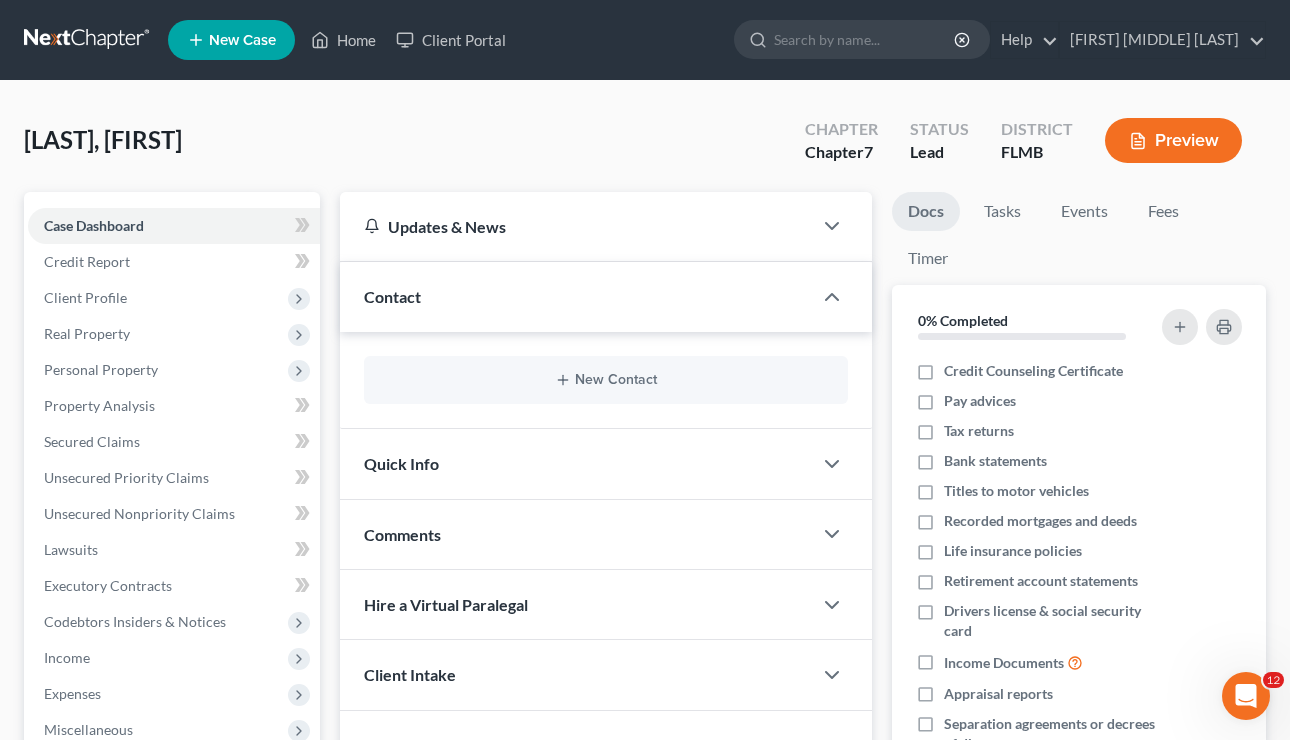 click on "Contact" at bounding box center (576, 296) 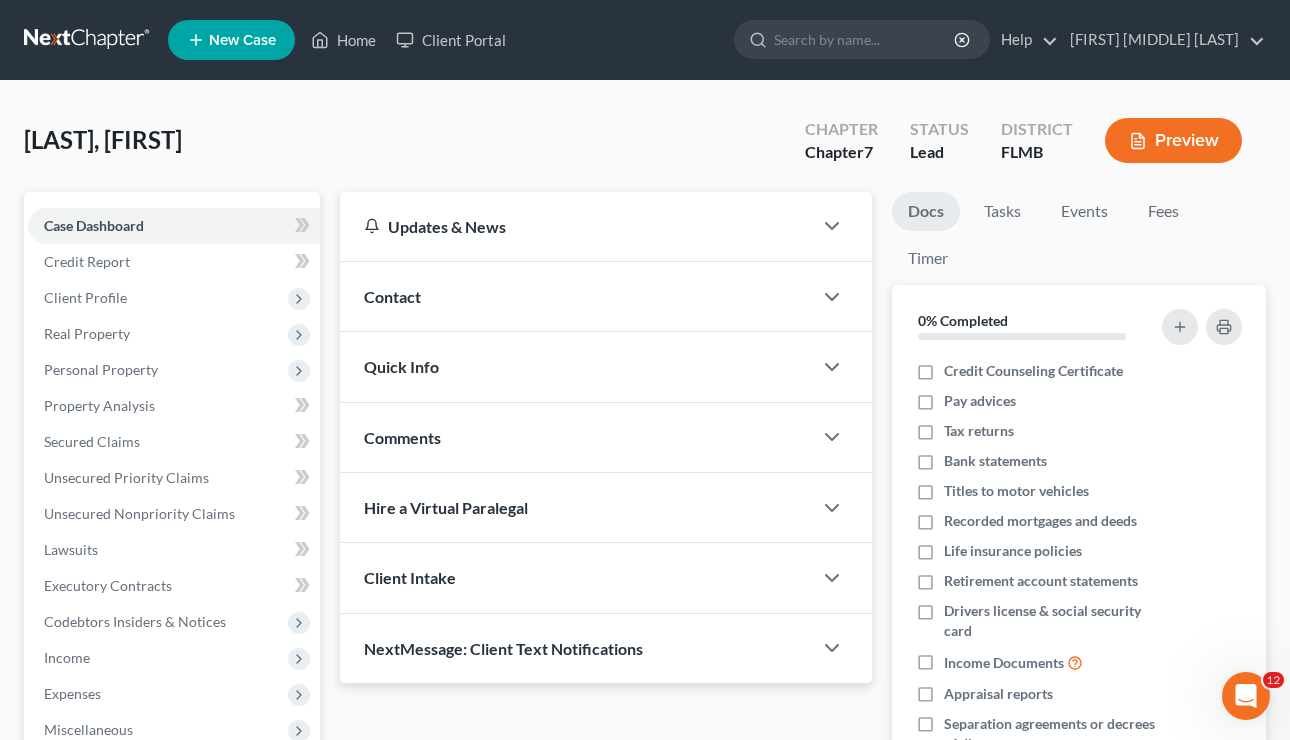 click on "Quick Info" at bounding box center (576, 366) 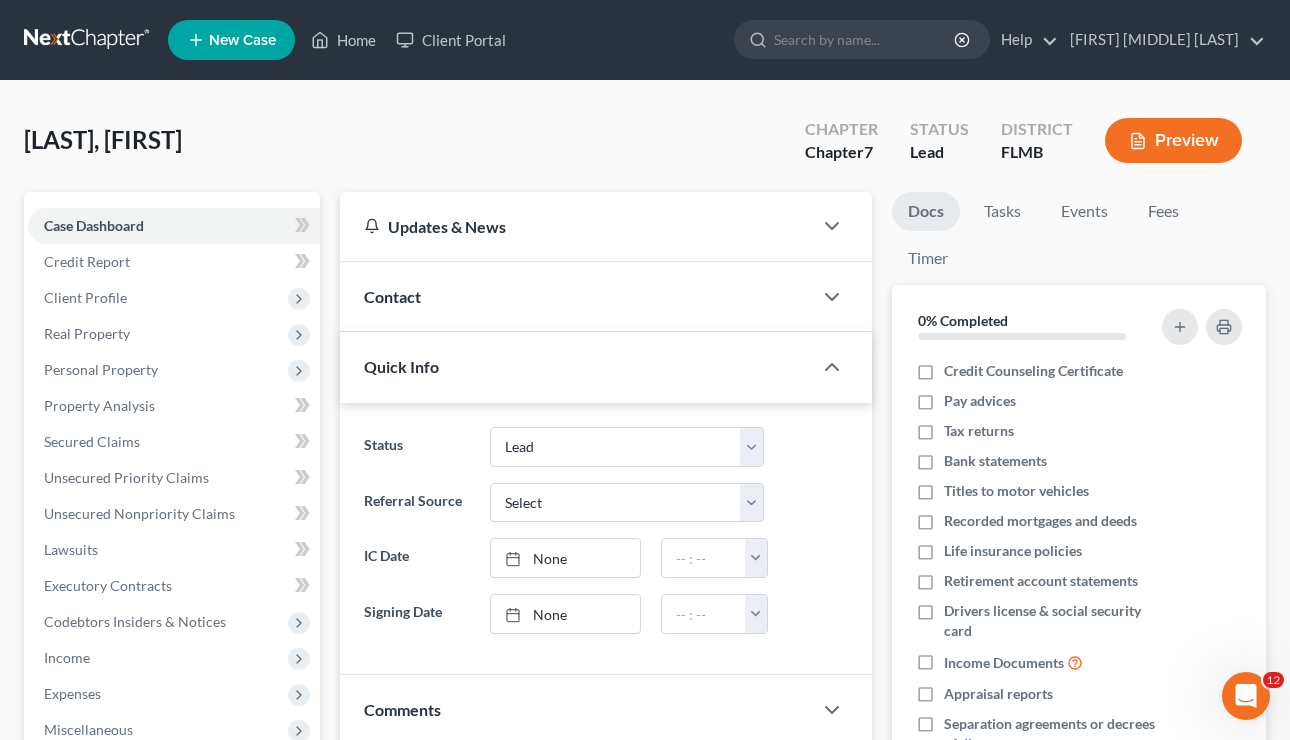 click on "Quick Info" at bounding box center [576, 366] 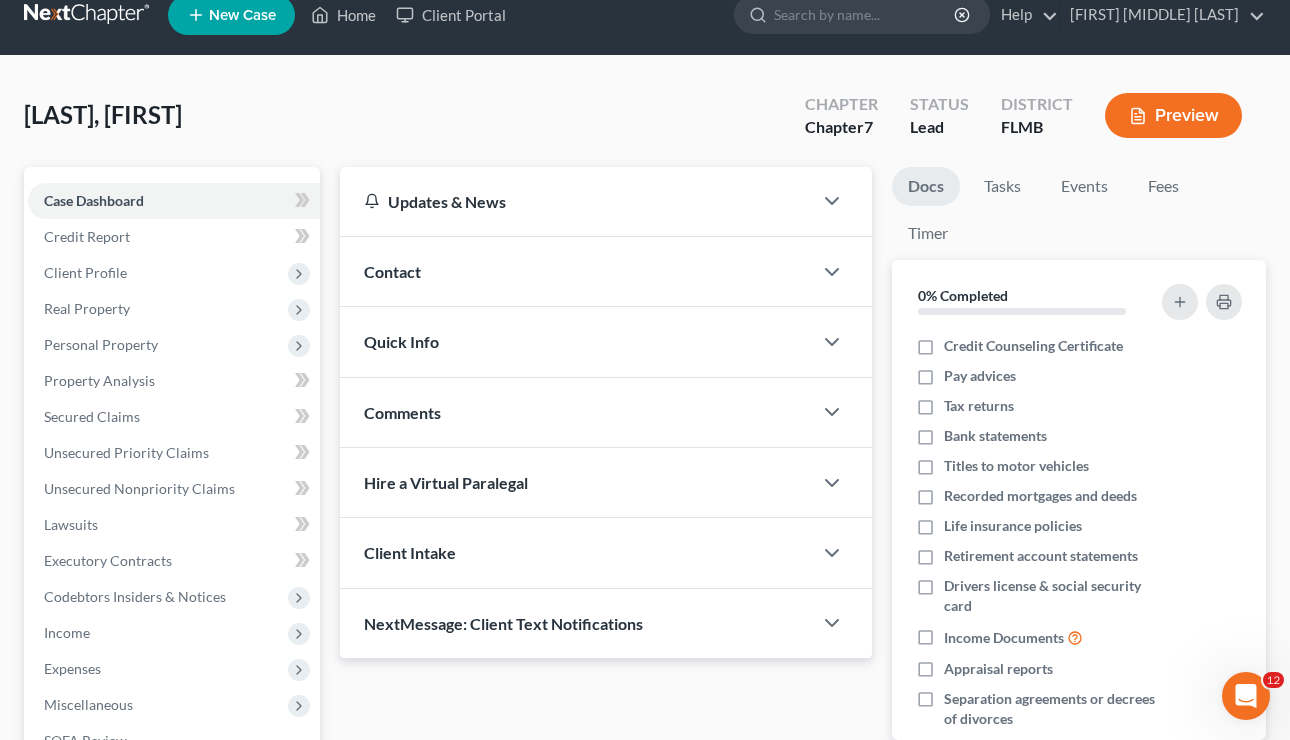 scroll, scrollTop: 28, scrollLeft: 0, axis: vertical 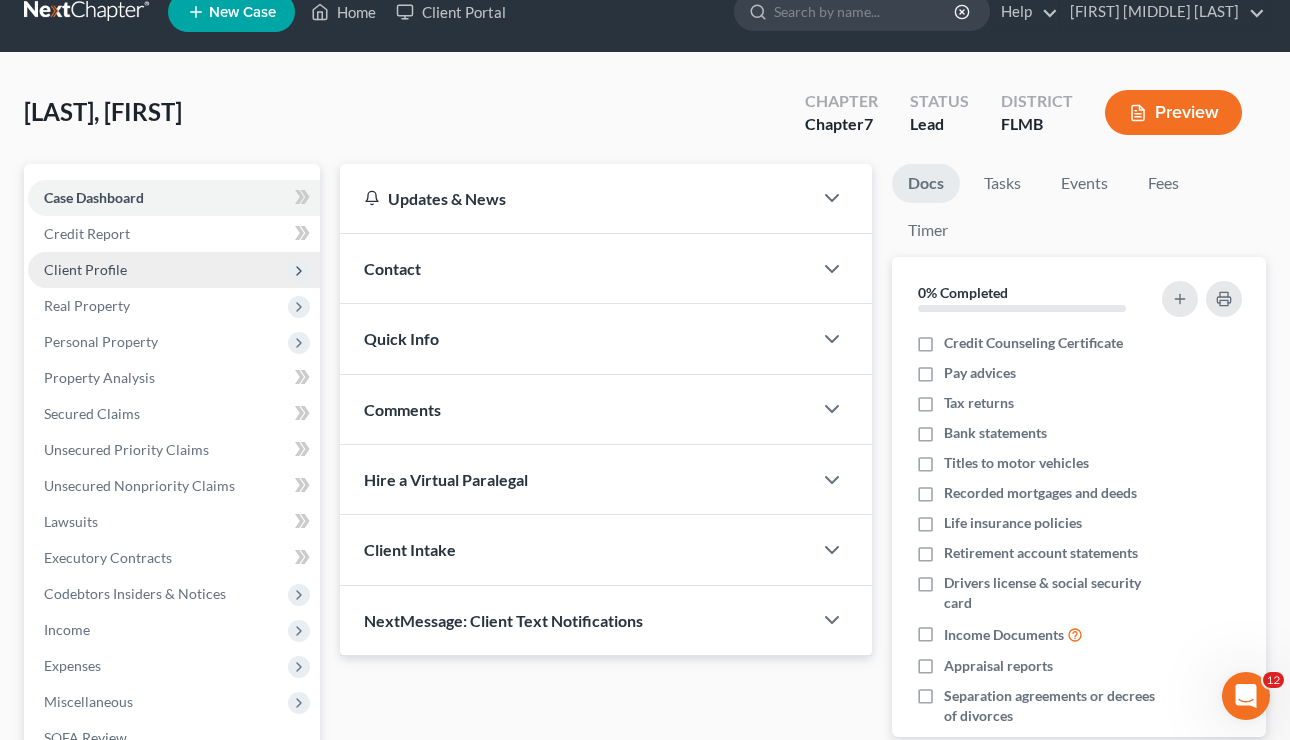 click on "Client Profile" at bounding box center [174, 270] 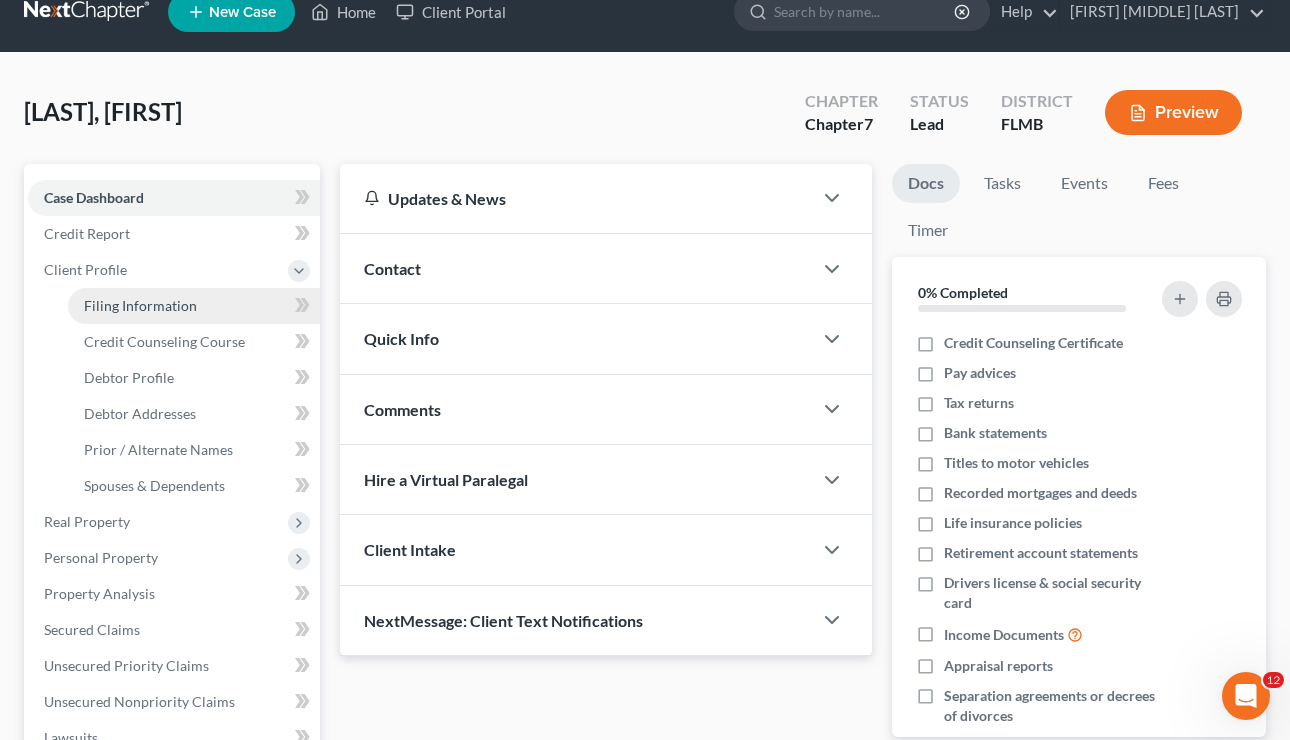 click on "Filing Information" at bounding box center [194, 306] 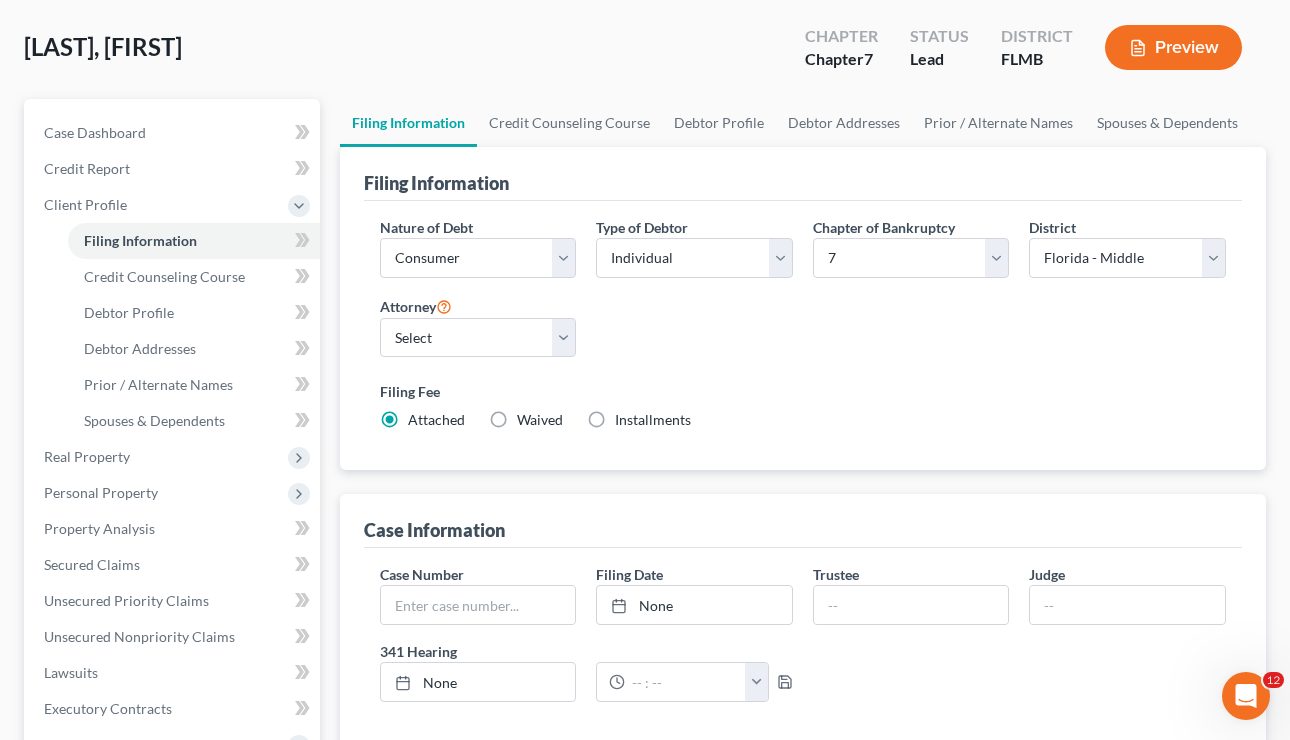 scroll, scrollTop: 0, scrollLeft: 0, axis: both 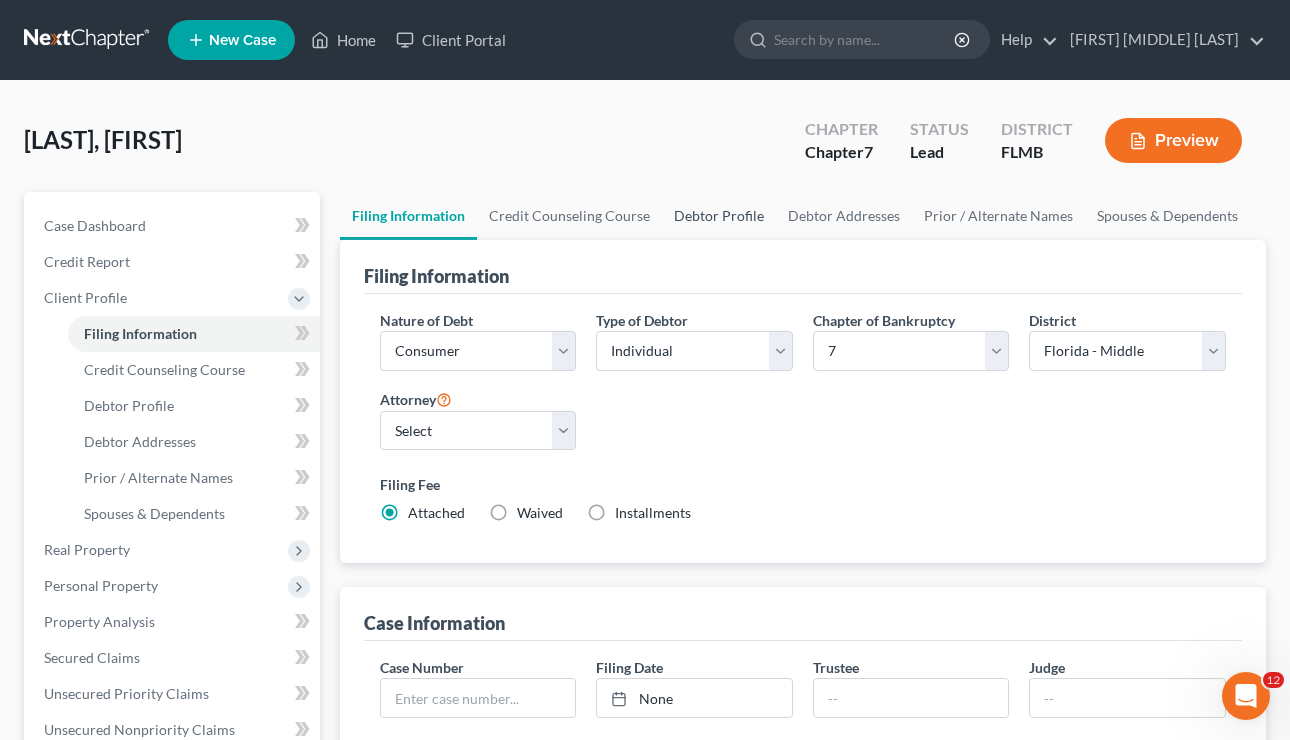 click on "Debtor Profile" at bounding box center (719, 216) 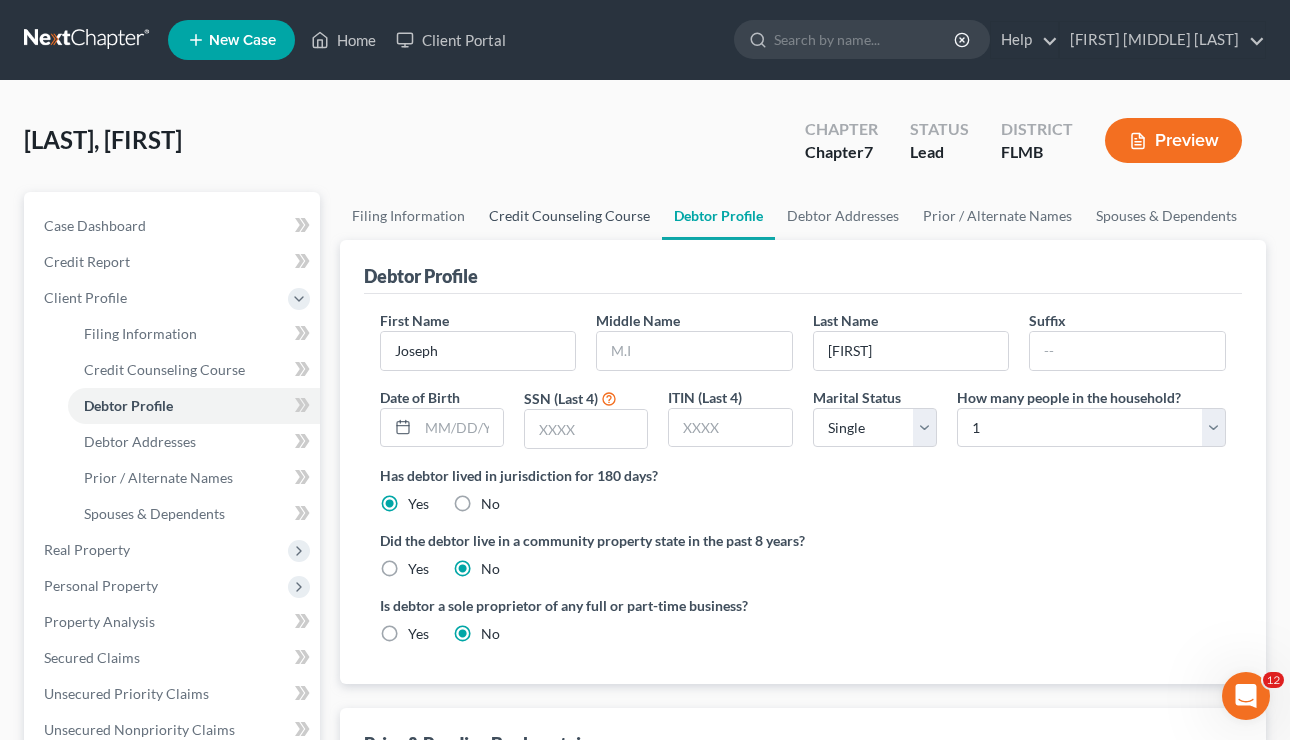 click on "Credit Counseling Course" at bounding box center [569, 216] 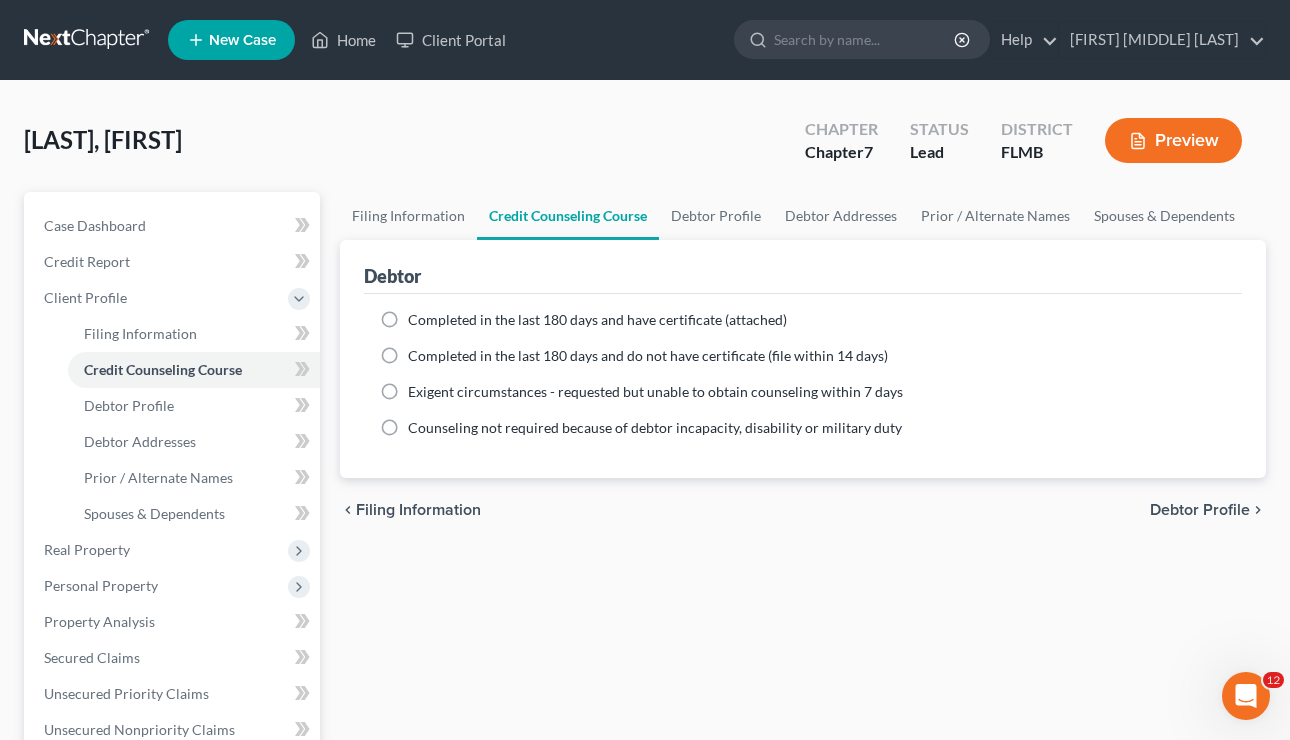 click on "Completed in the last 180 days and have certificate (attached)" at bounding box center (597, 320) 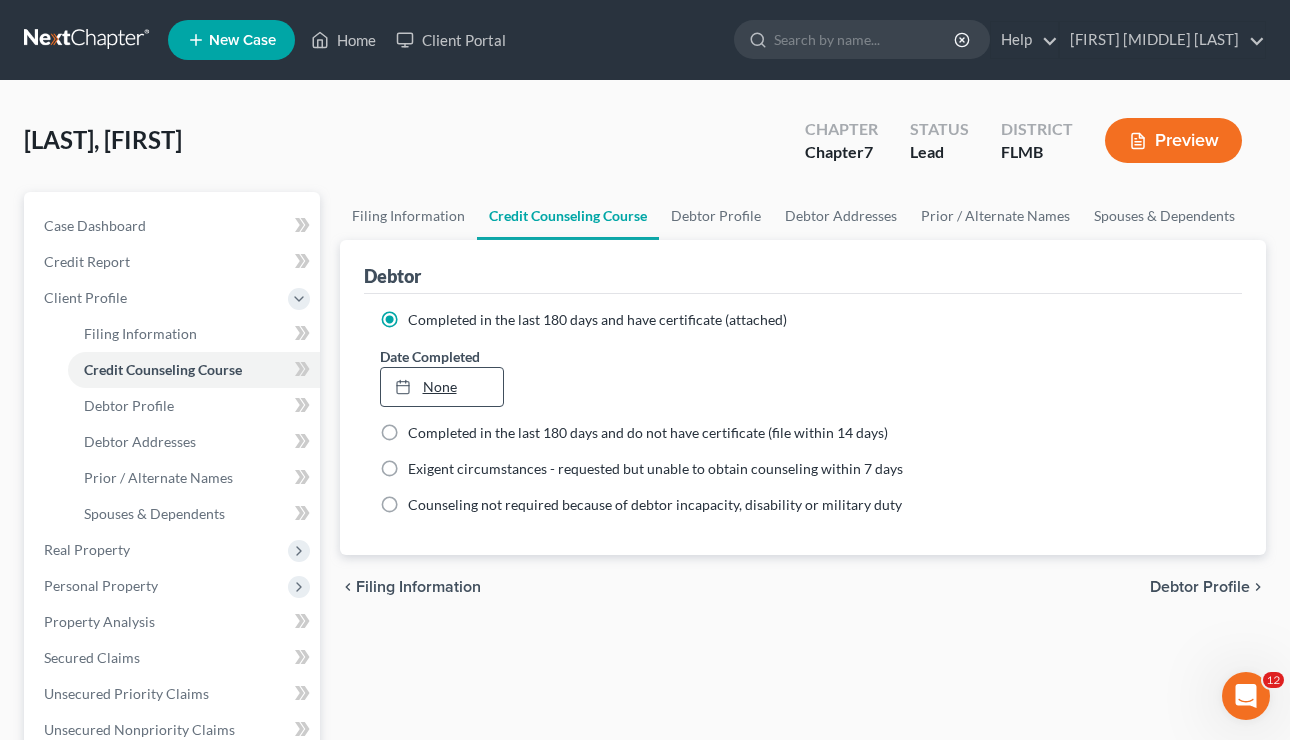 click on "None" at bounding box center (442, 387) 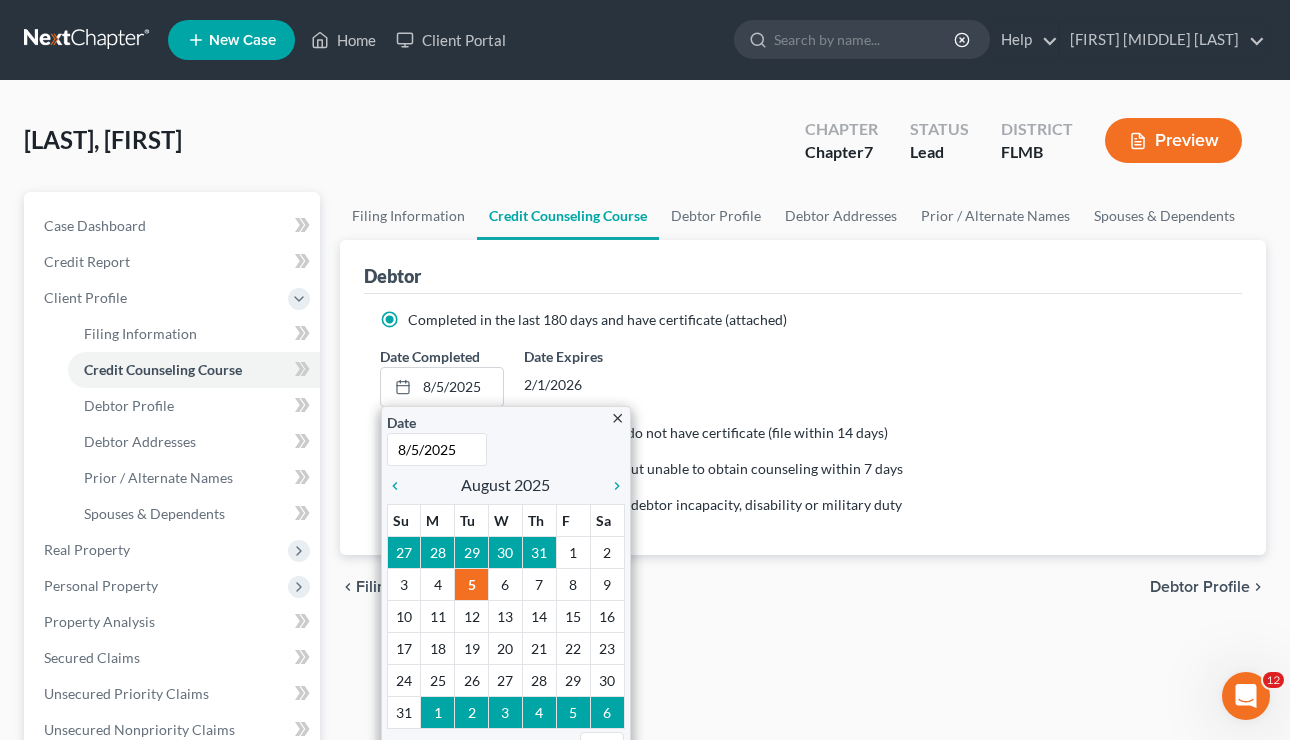 click on "Date Completed
[DATE]
close
Date
[DATE]
Time
[TIME]
chevron_left
August 2025
chevron_right
Su M Tu W Th F Sa
27 28 29 30 31 1 2
3 4 5 6 7 8 9
10 11 12 13 14 15 16
17 18 19 20 21 22 23
24 25 26 27 28 29 30
31 1 2 3 4 5 6
Clear
DateExpires [DATE]" at bounding box center (803, 376) 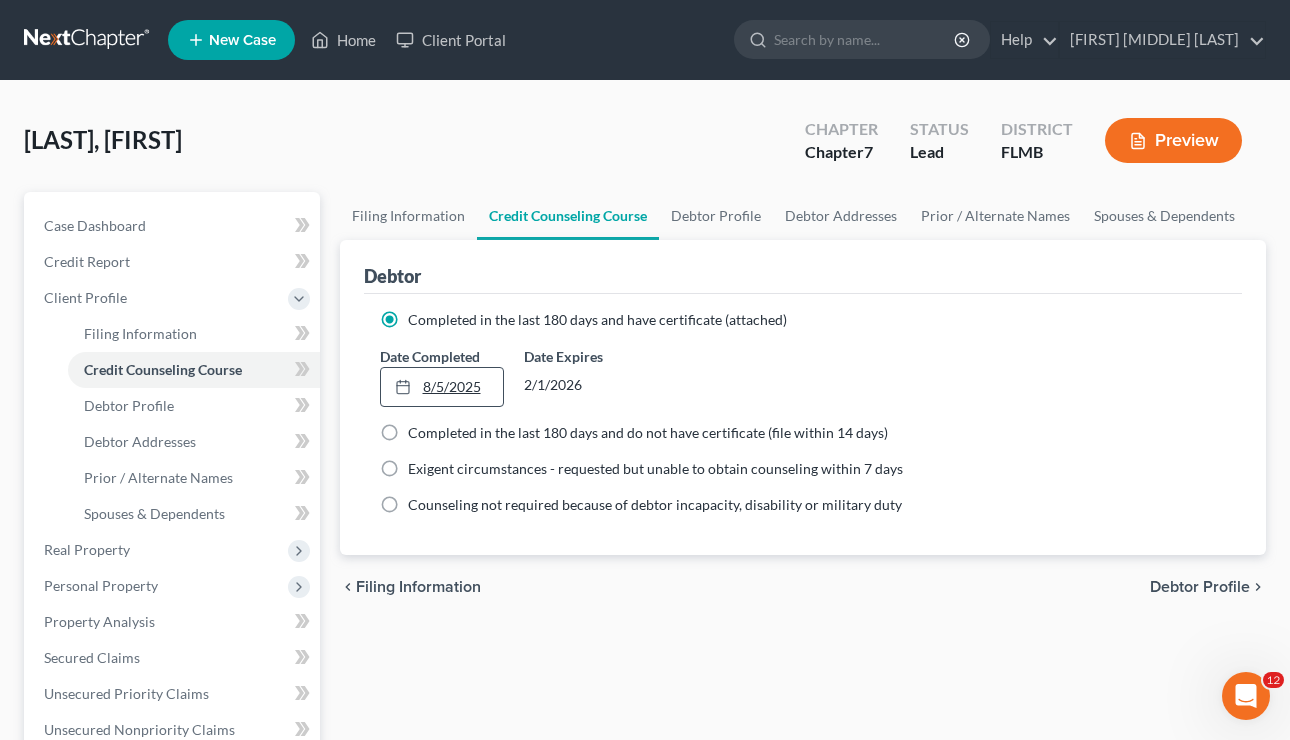 click at bounding box center [409, 386] 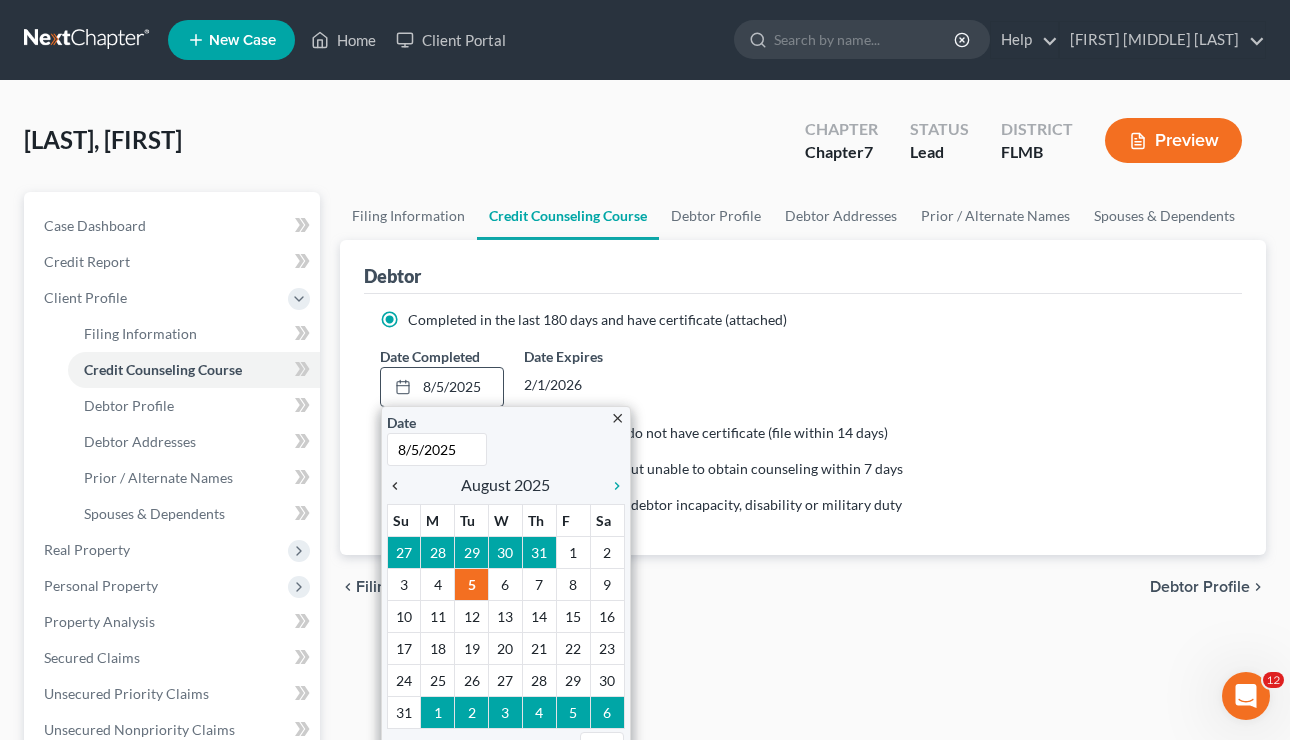 click on "chevron_left" at bounding box center [400, 486] 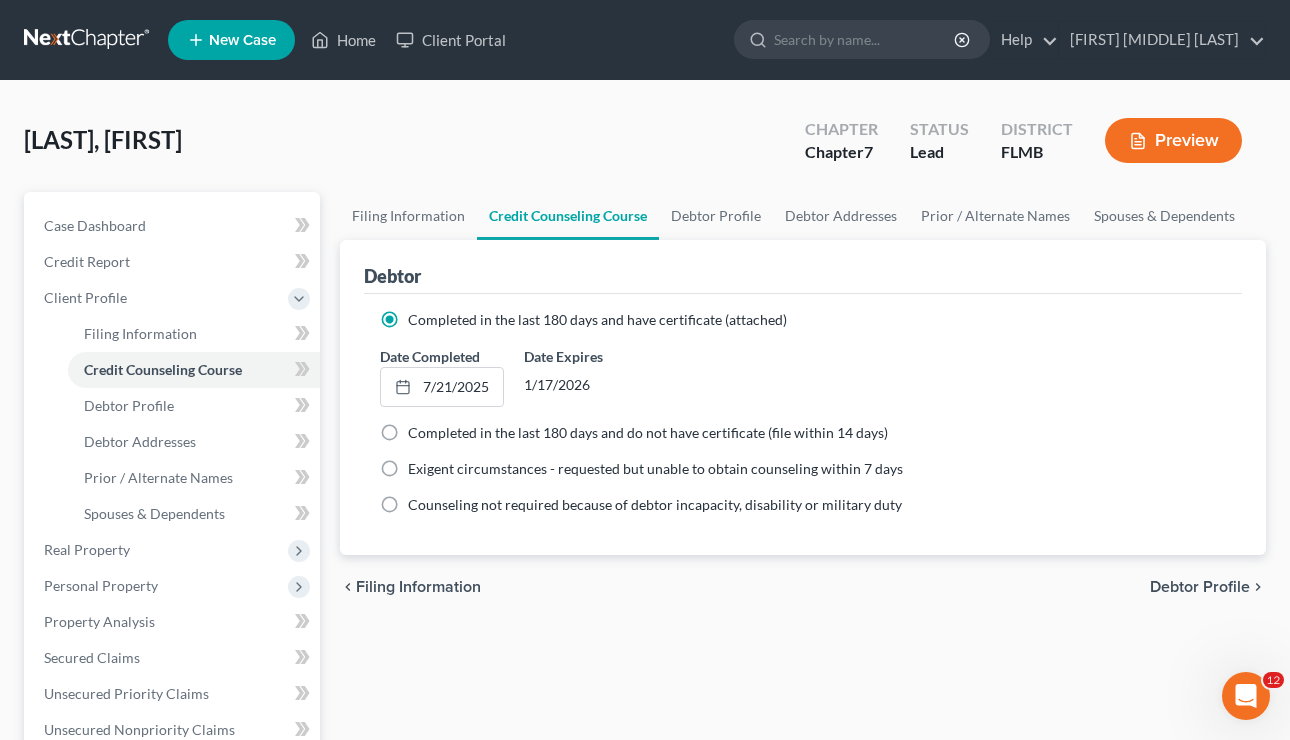 click on "Debtor Profile" at bounding box center [1200, 587] 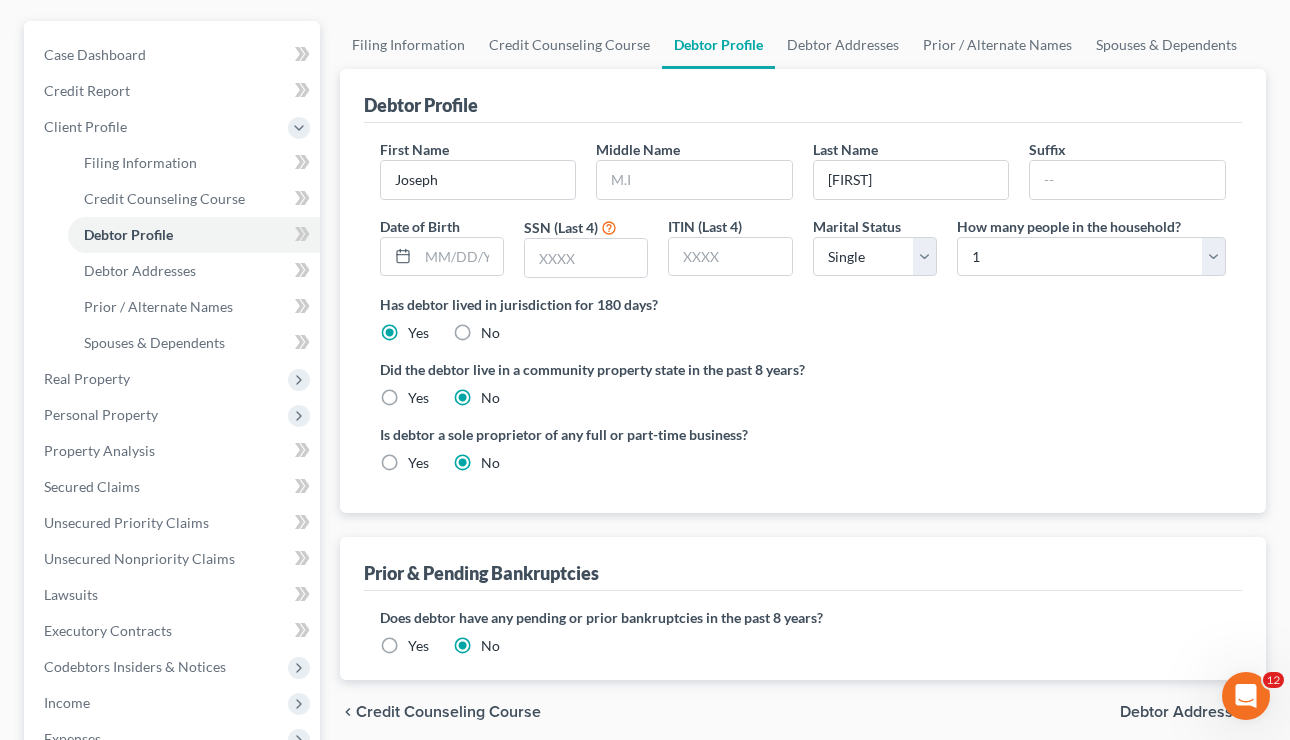 scroll, scrollTop: 114, scrollLeft: 0, axis: vertical 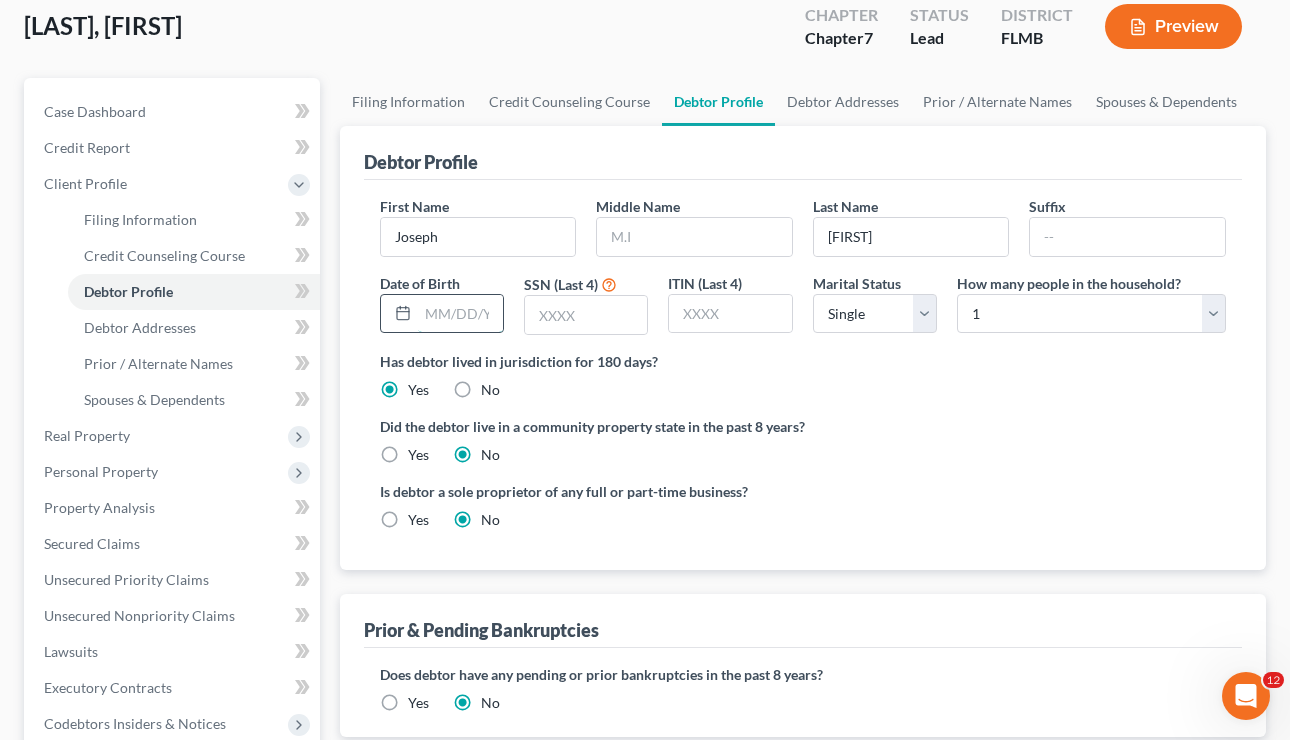 click at bounding box center [460, 314] 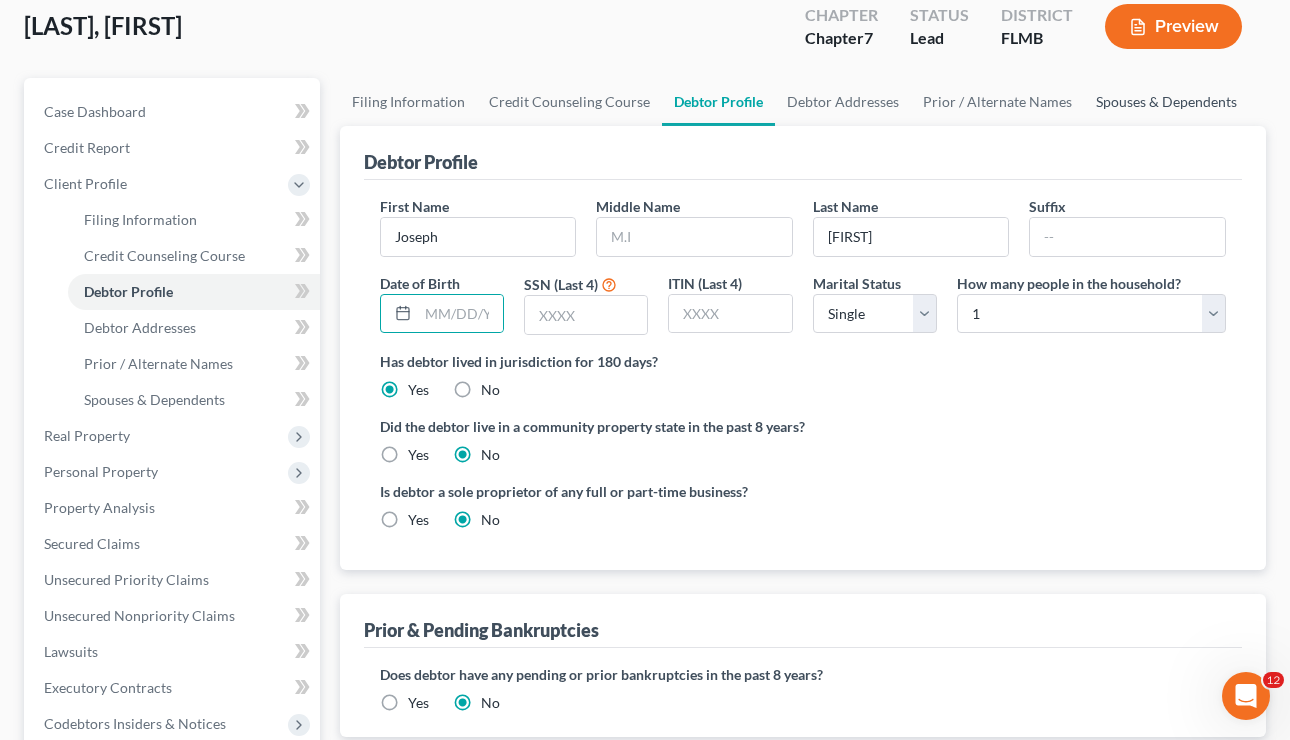 click on "Spouses & Dependents" at bounding box center (1166, 102) 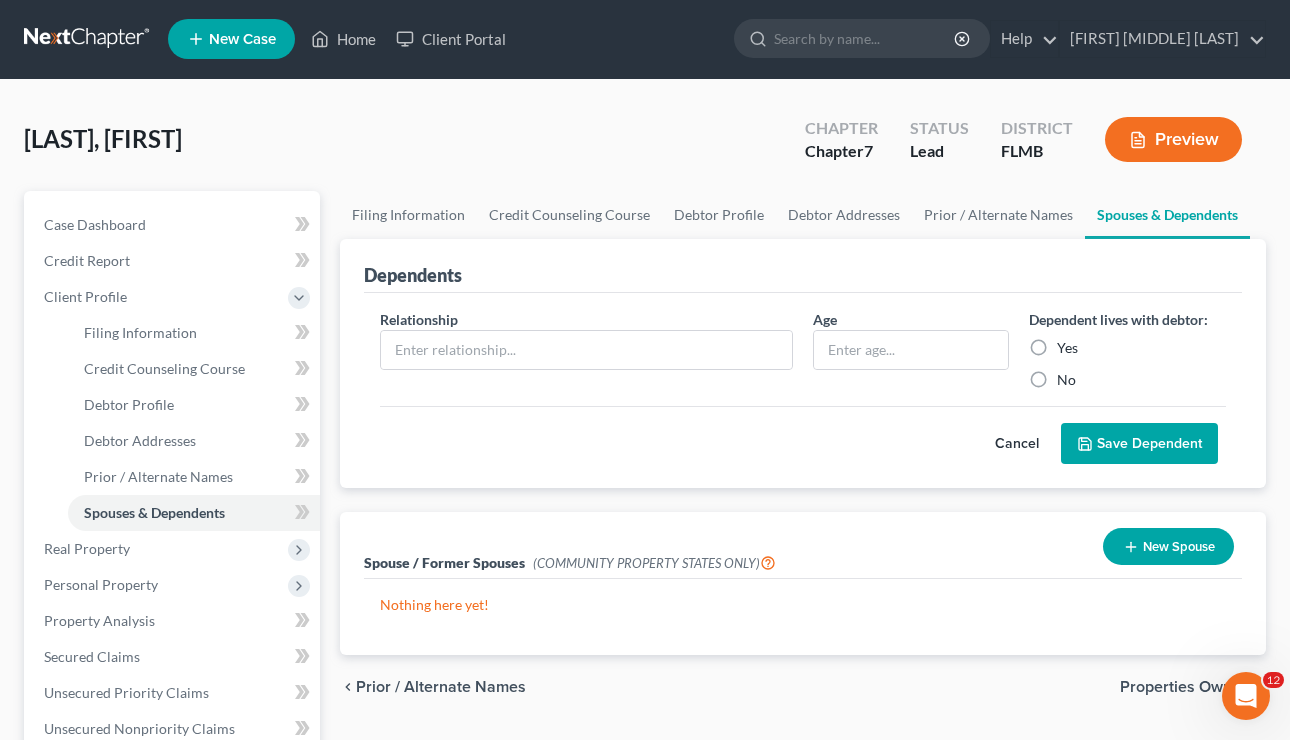 scroll, scrollTop: 0, scrollLeft: 0, axis: both 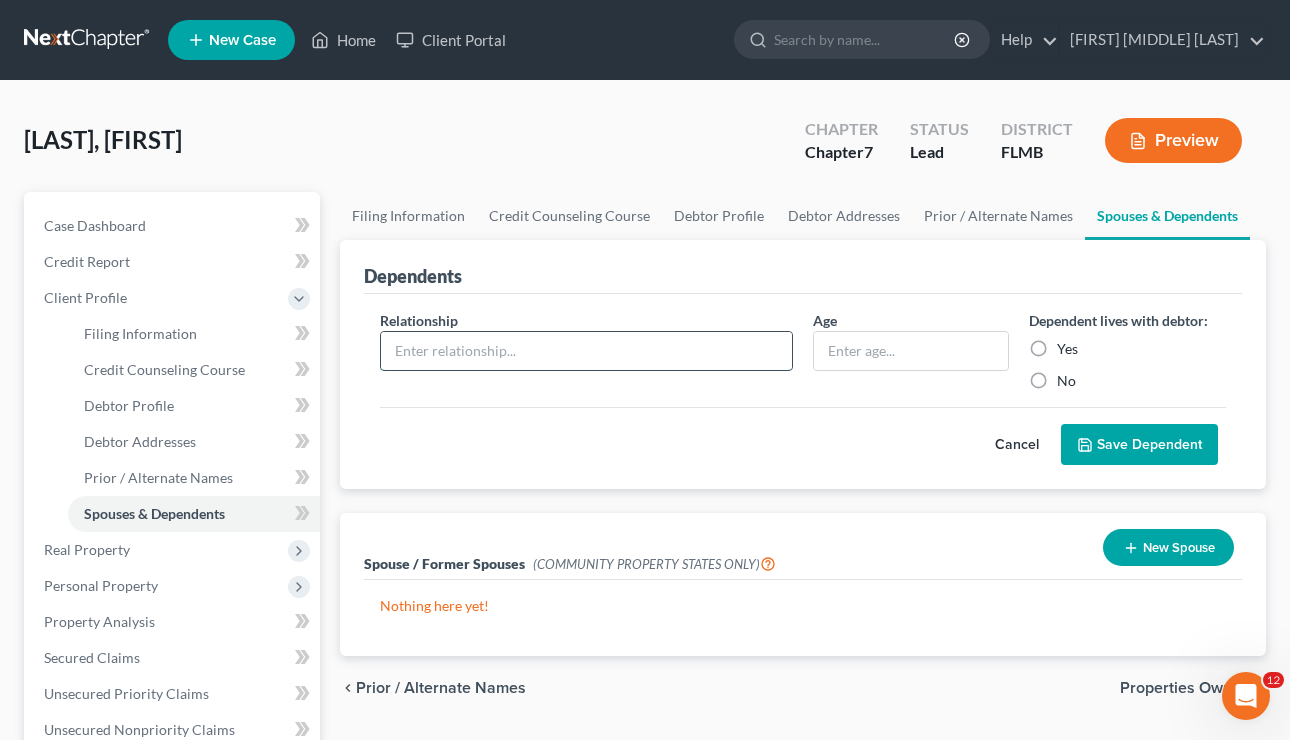 click at bounding box center (586, 351) 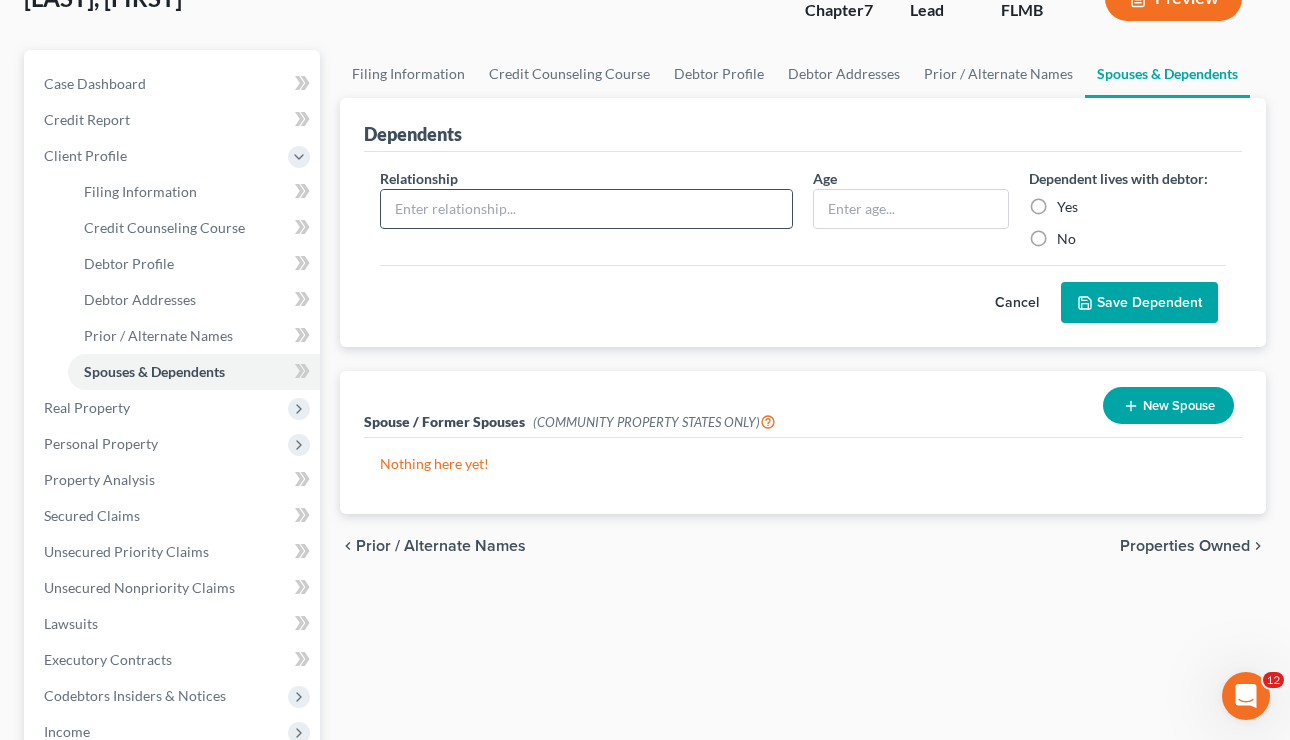 scroll, scrollTop: 146, scrollLeft: 0, axis: vertical 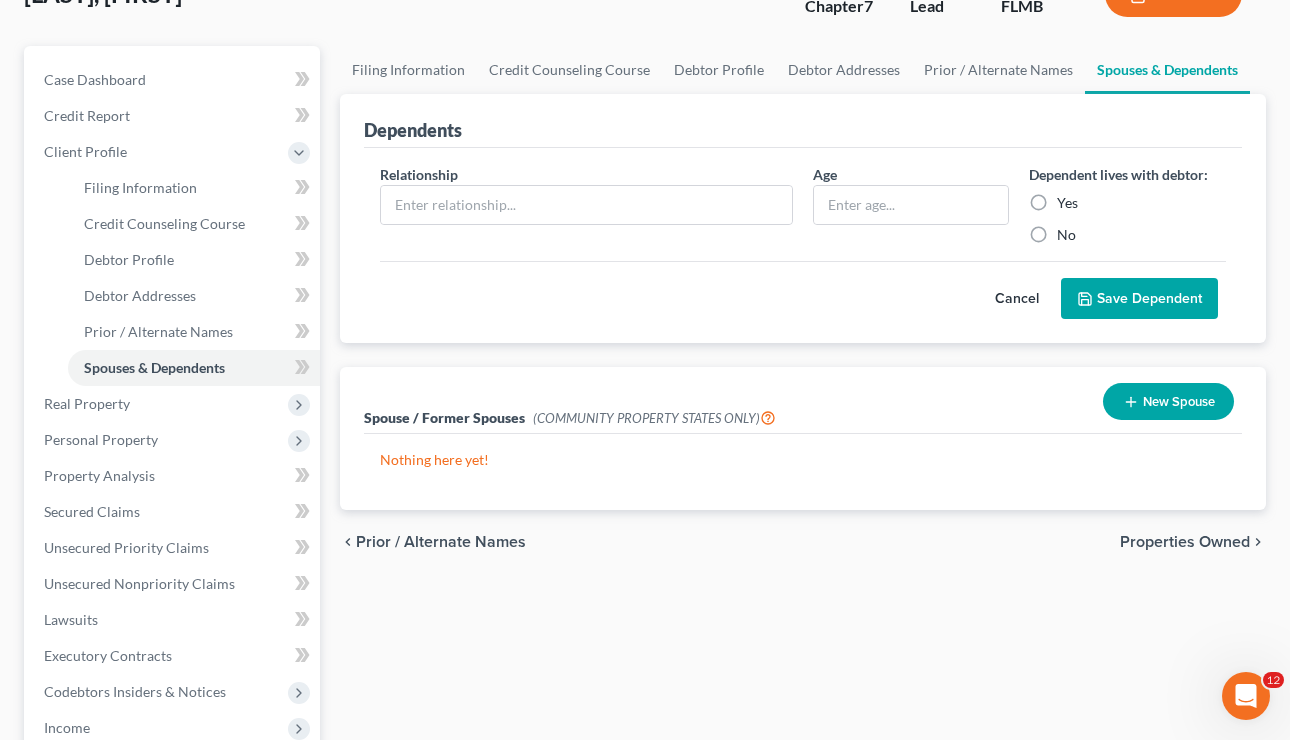 click on "New Spouse" at bounding box center [1168, 401] 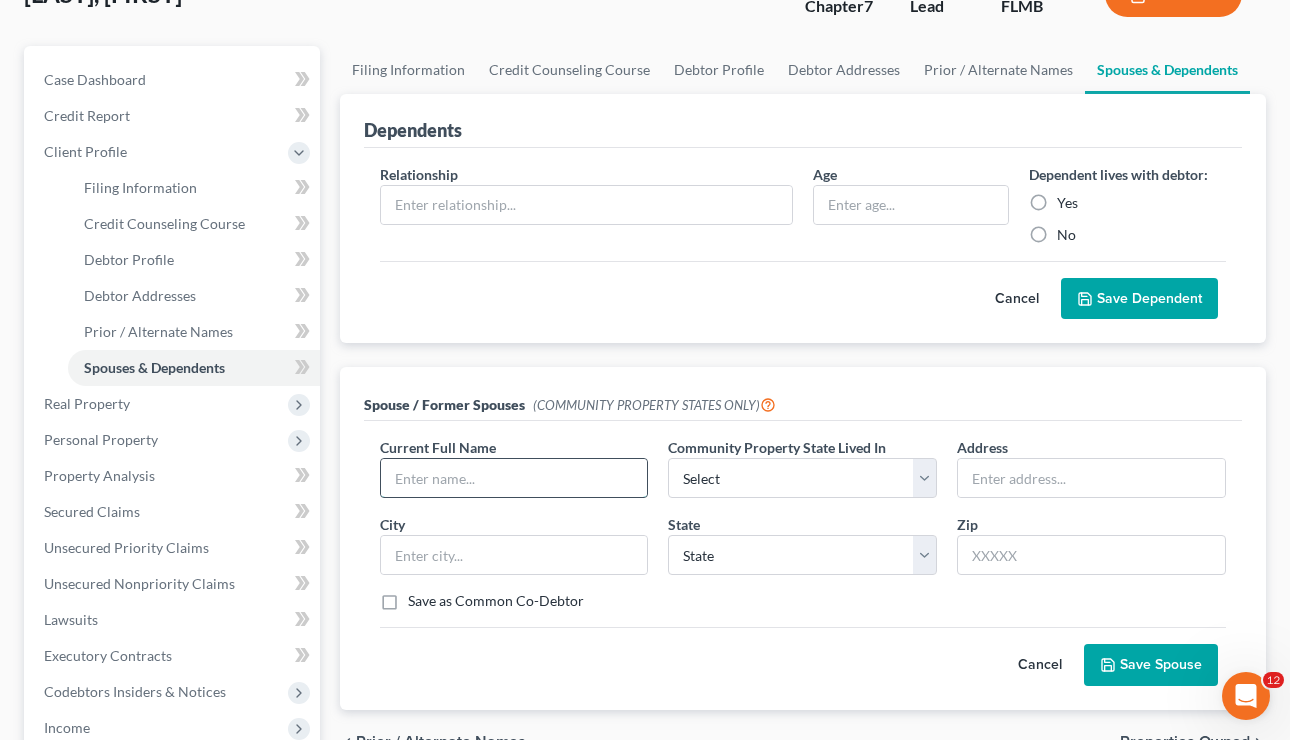 click at bounding box center [514, 478] 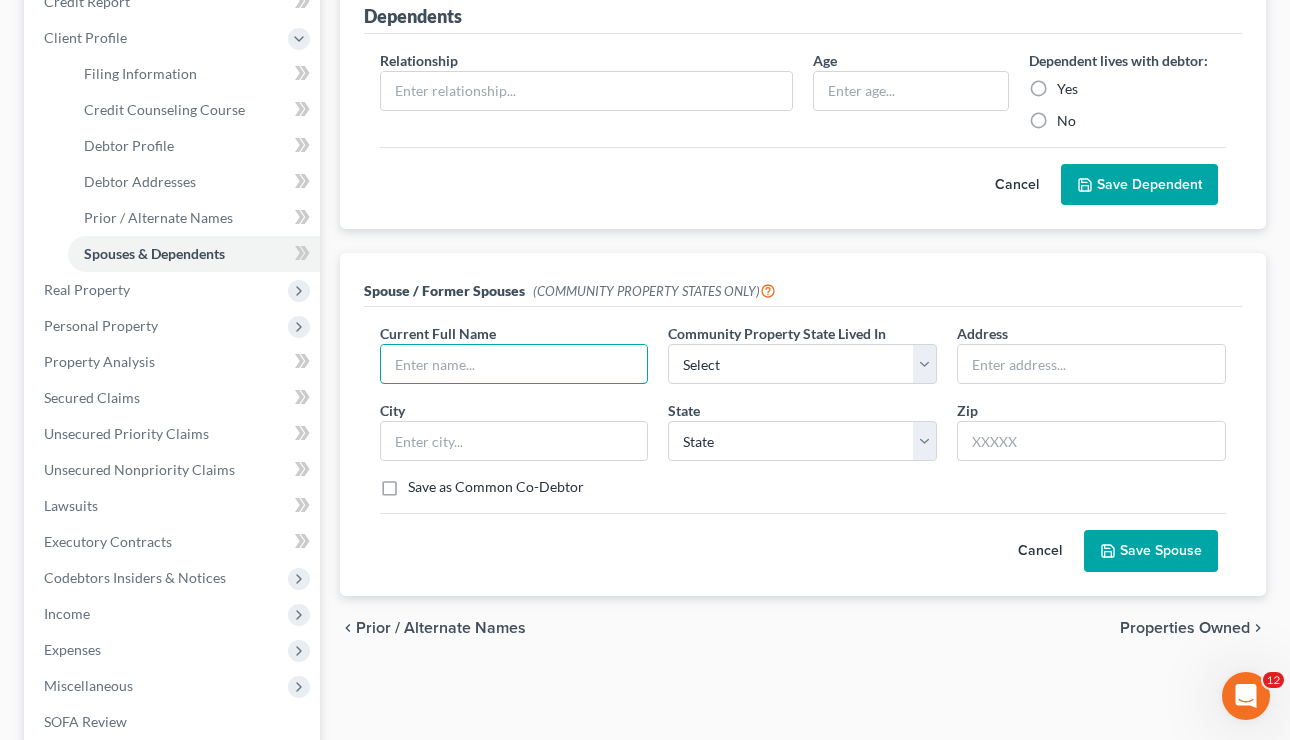 scroll, scrollTop: 263, scrollLeft: 0, axis: vertical 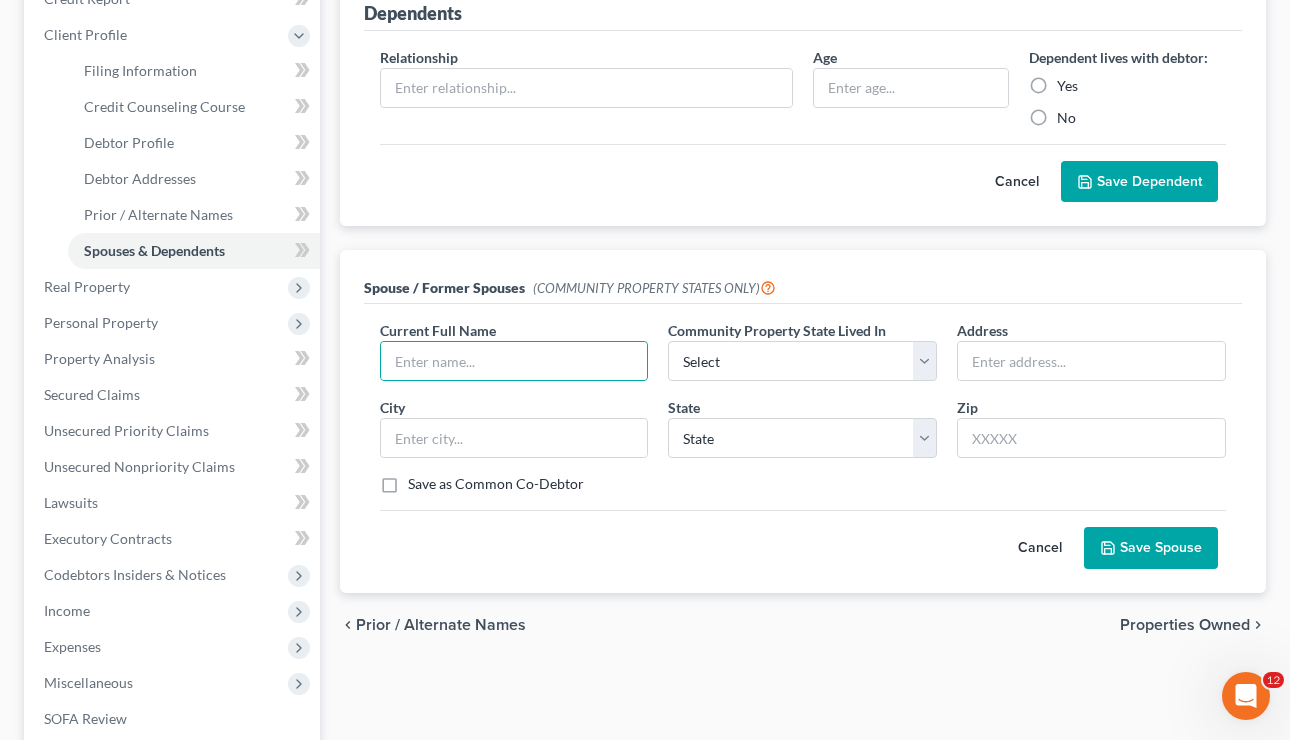 click on "Save as Common Co-Debtor" at bounding box center [496, 484] 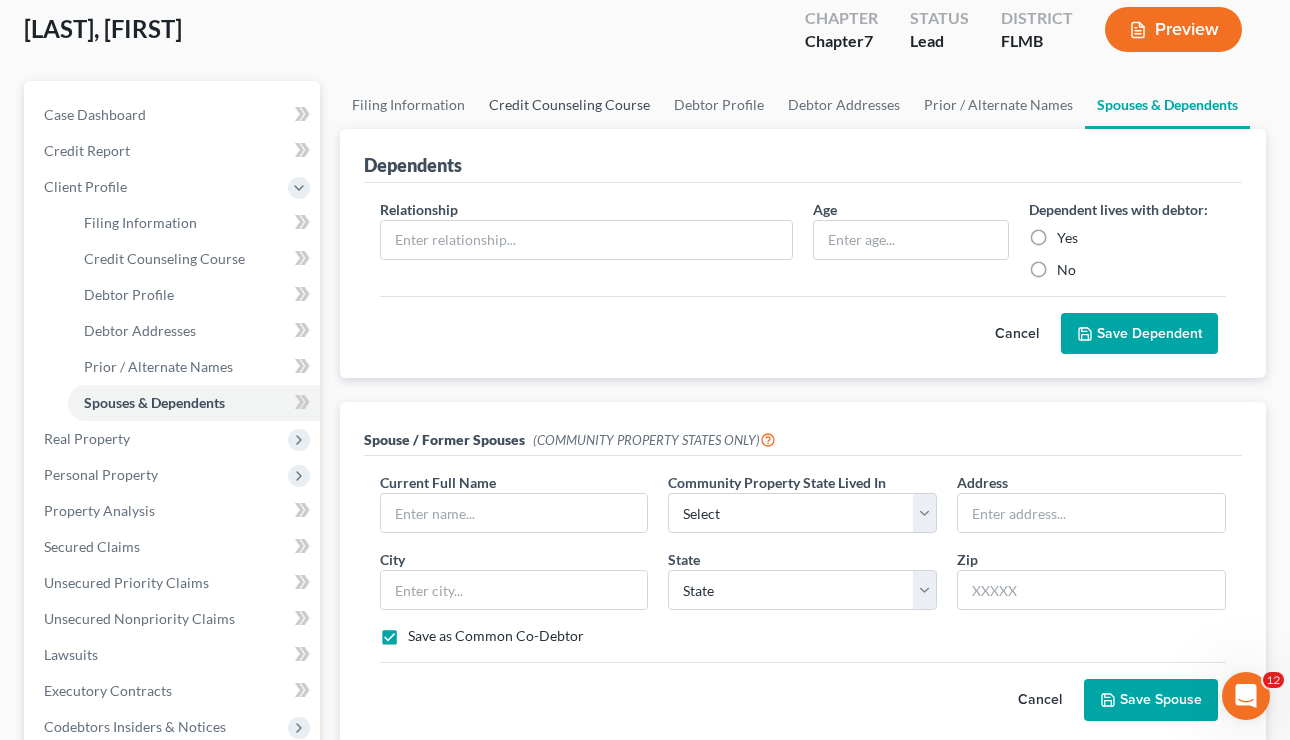 scroll, scrollTop: 120, scrollLeft: 0, axis: vertical 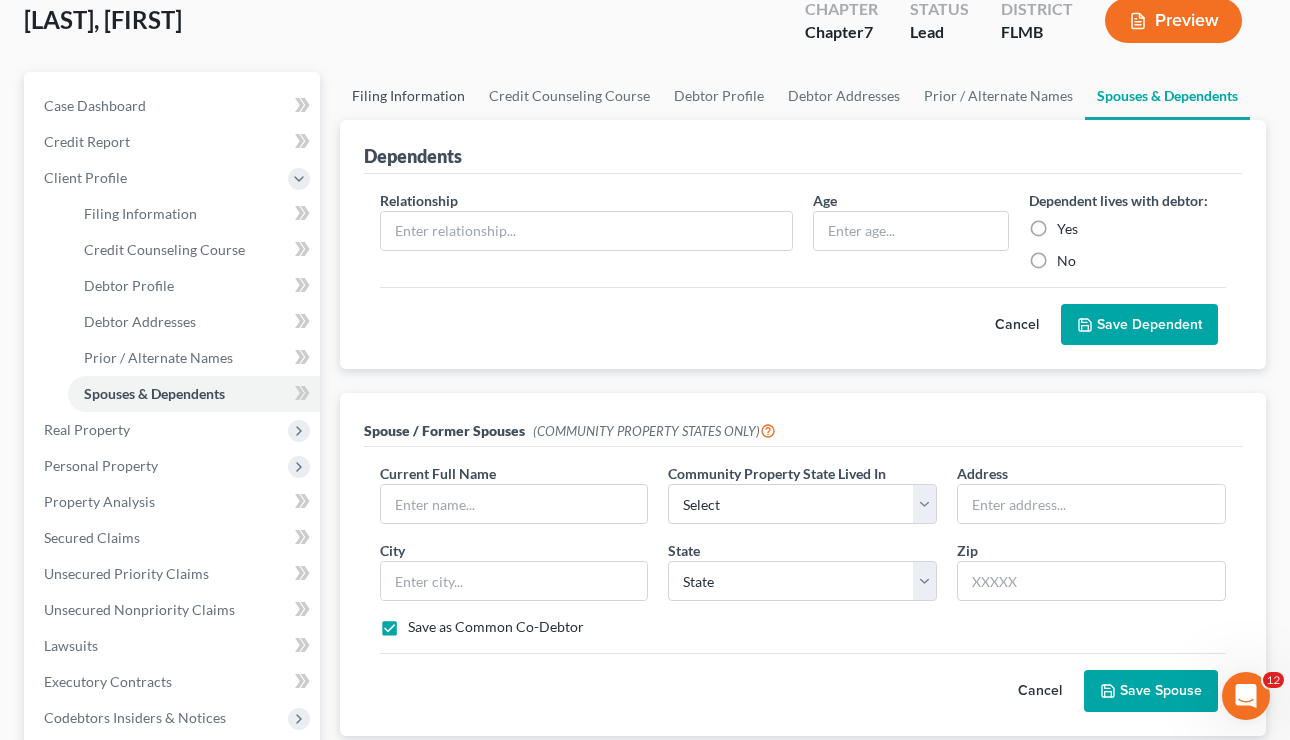 click on "Filing Information" at bounding box center (408, 96) 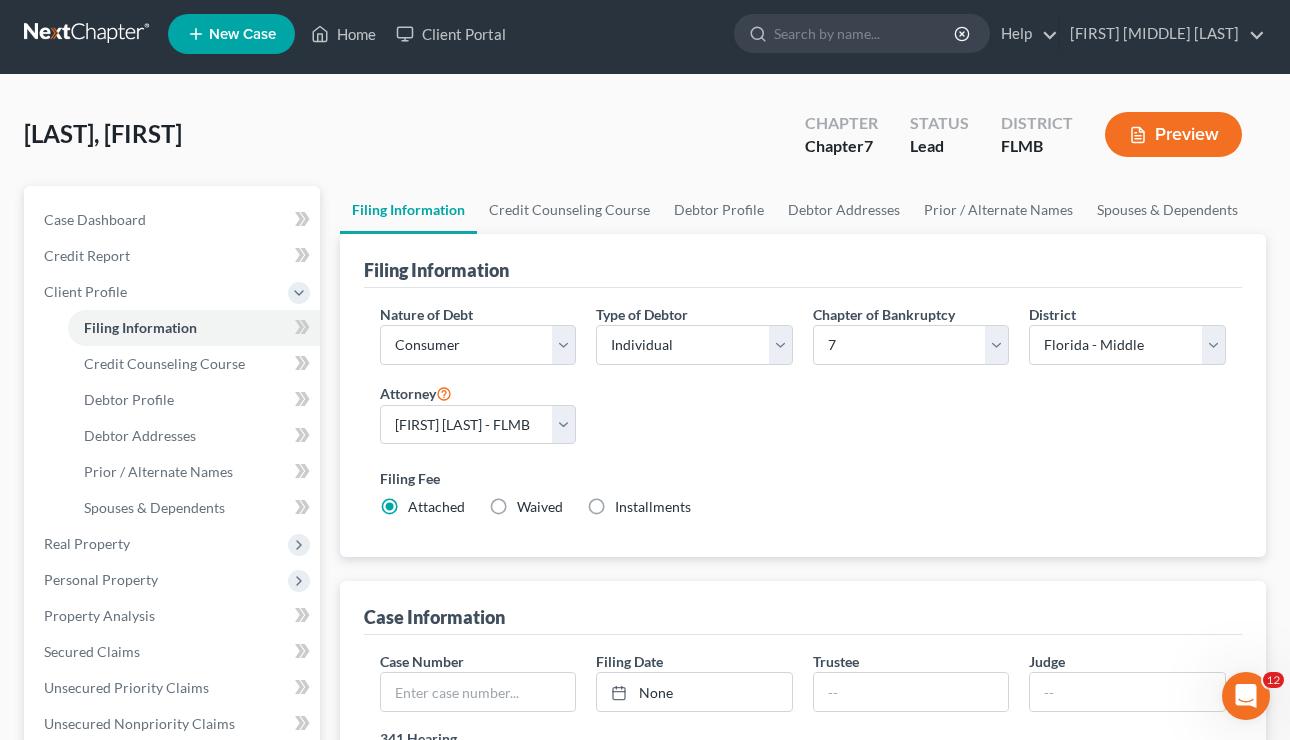 scroll, scrollTop: 0, scrollLeft: 0, axis: both 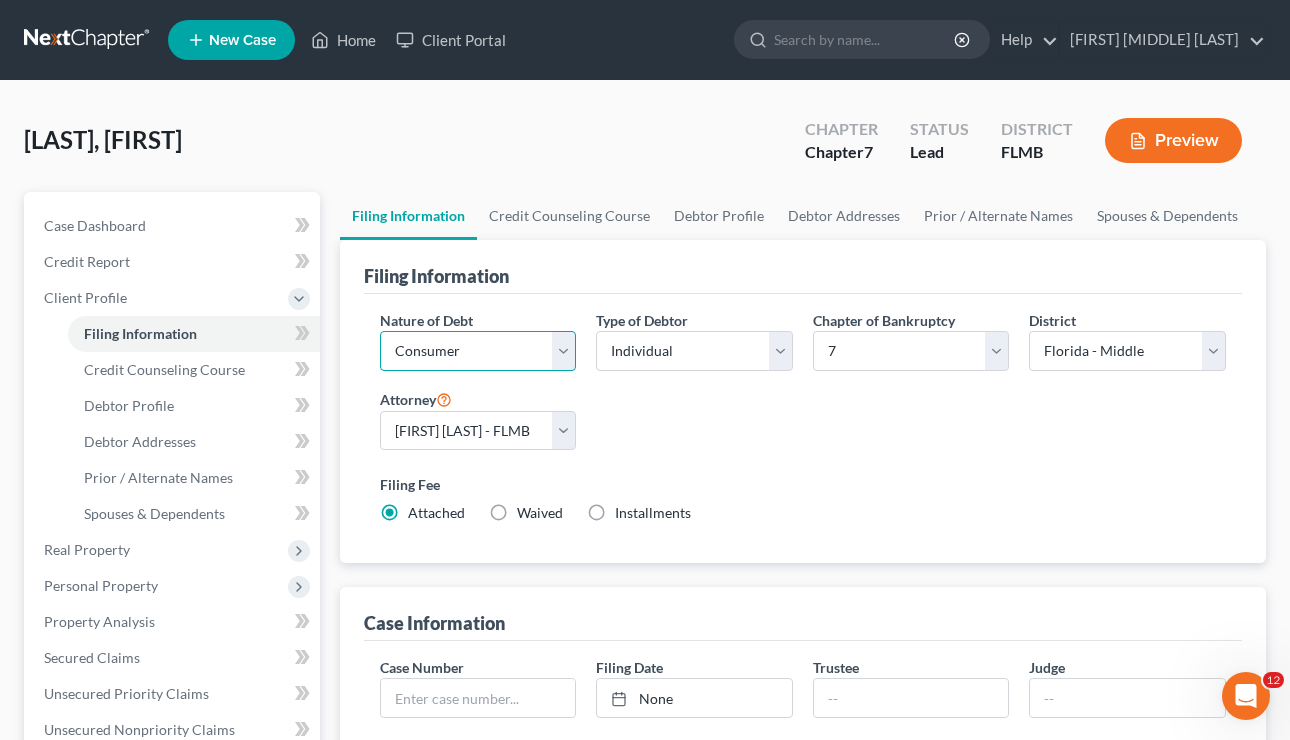click on "Select Business Consumer Other" at bounding box center [478, 351] 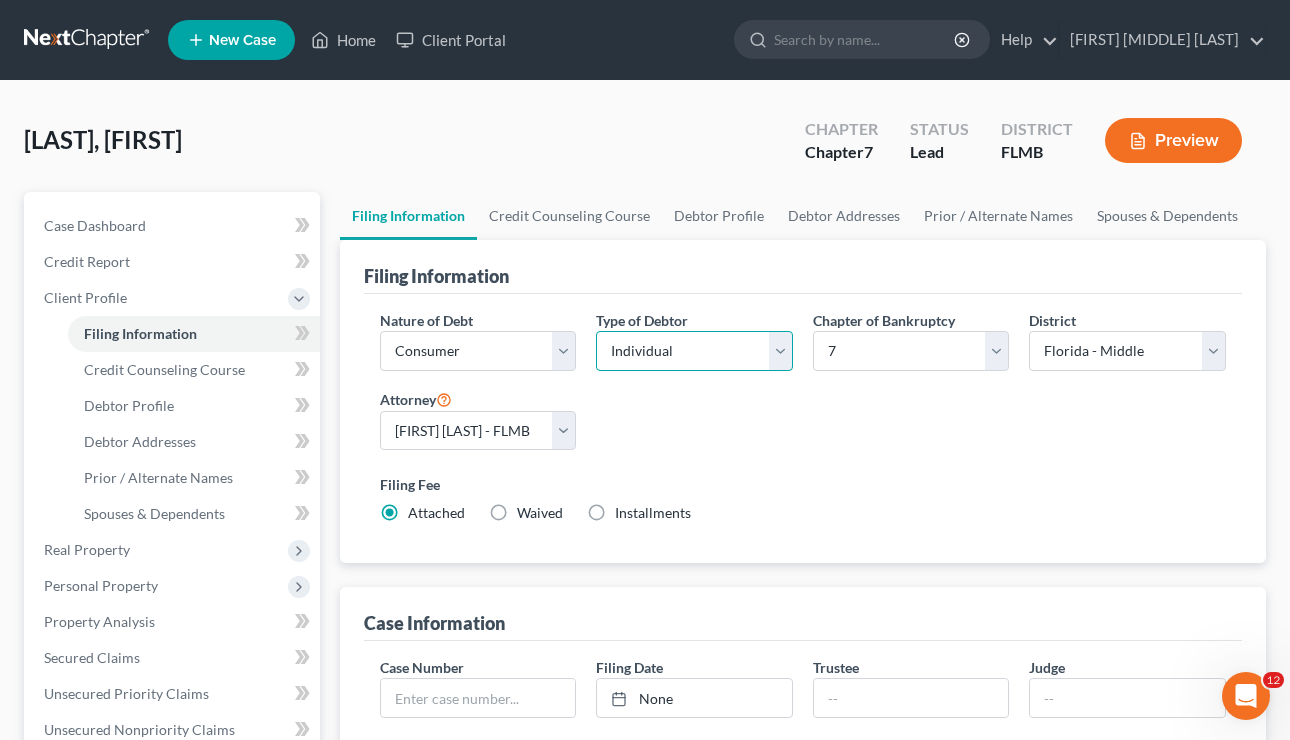 click on "Select Individual Joint" at bounding box center (694, 351) 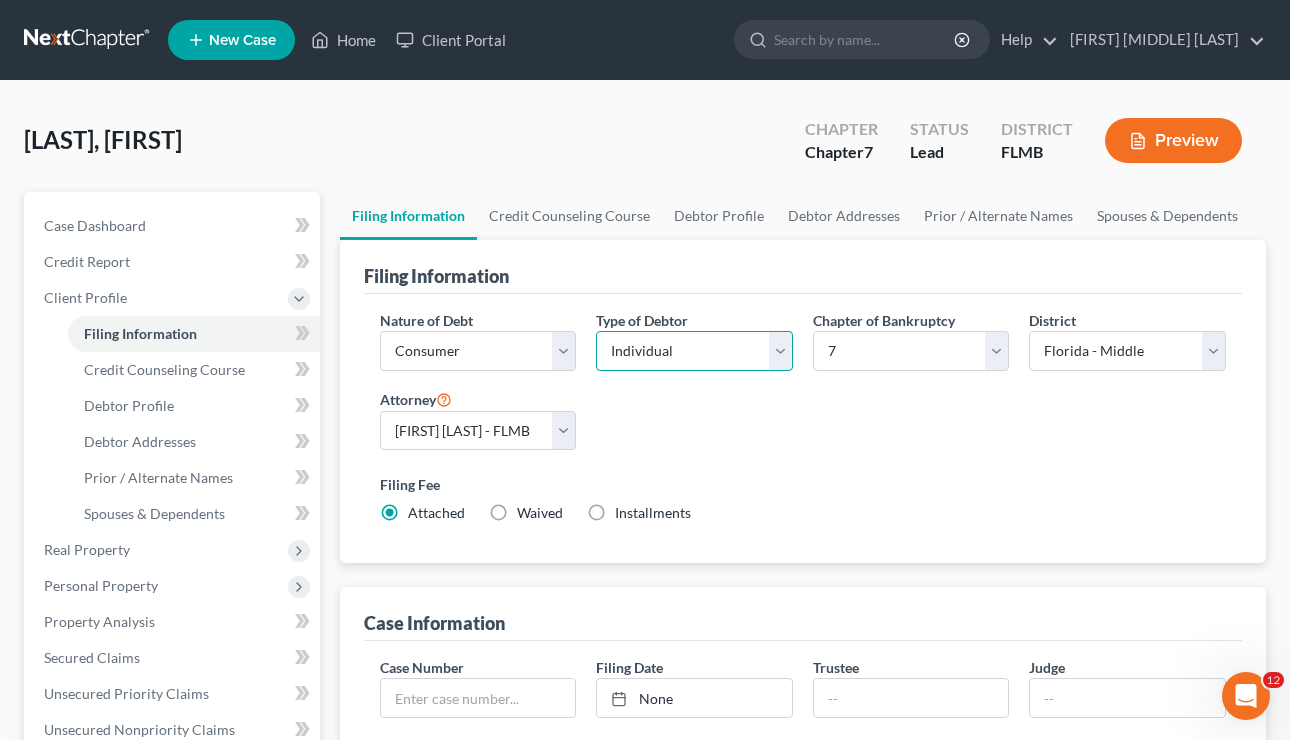 select on "1" 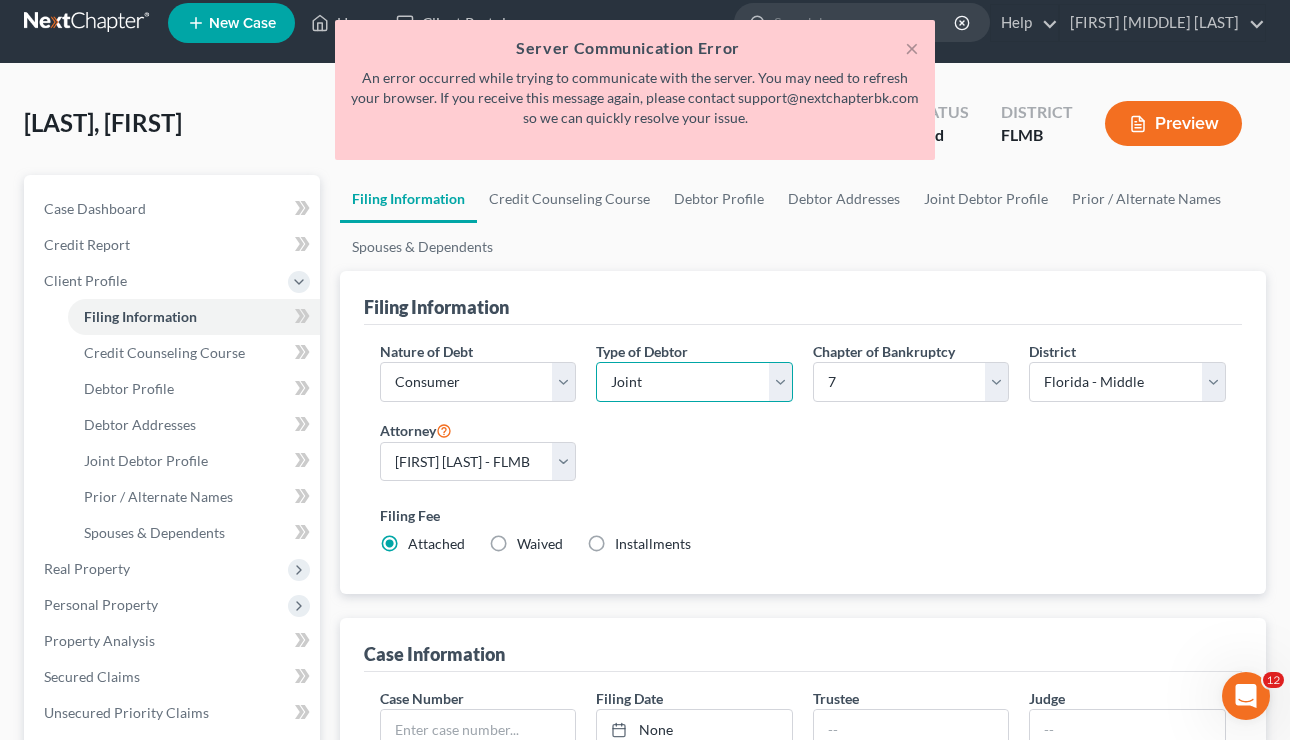 scroll, scrollTop: 20, scrollLeft: 0, axis: vertical 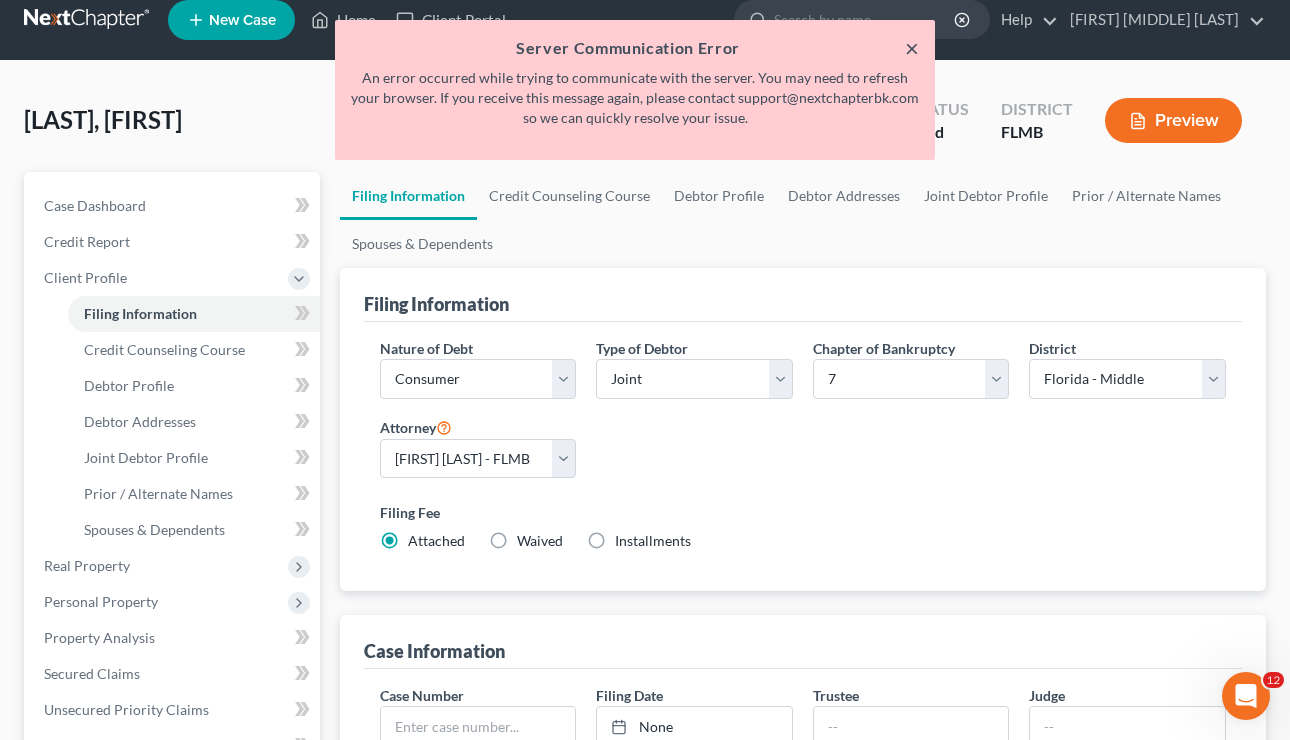 click on "×" at bounding box center [912, 48] 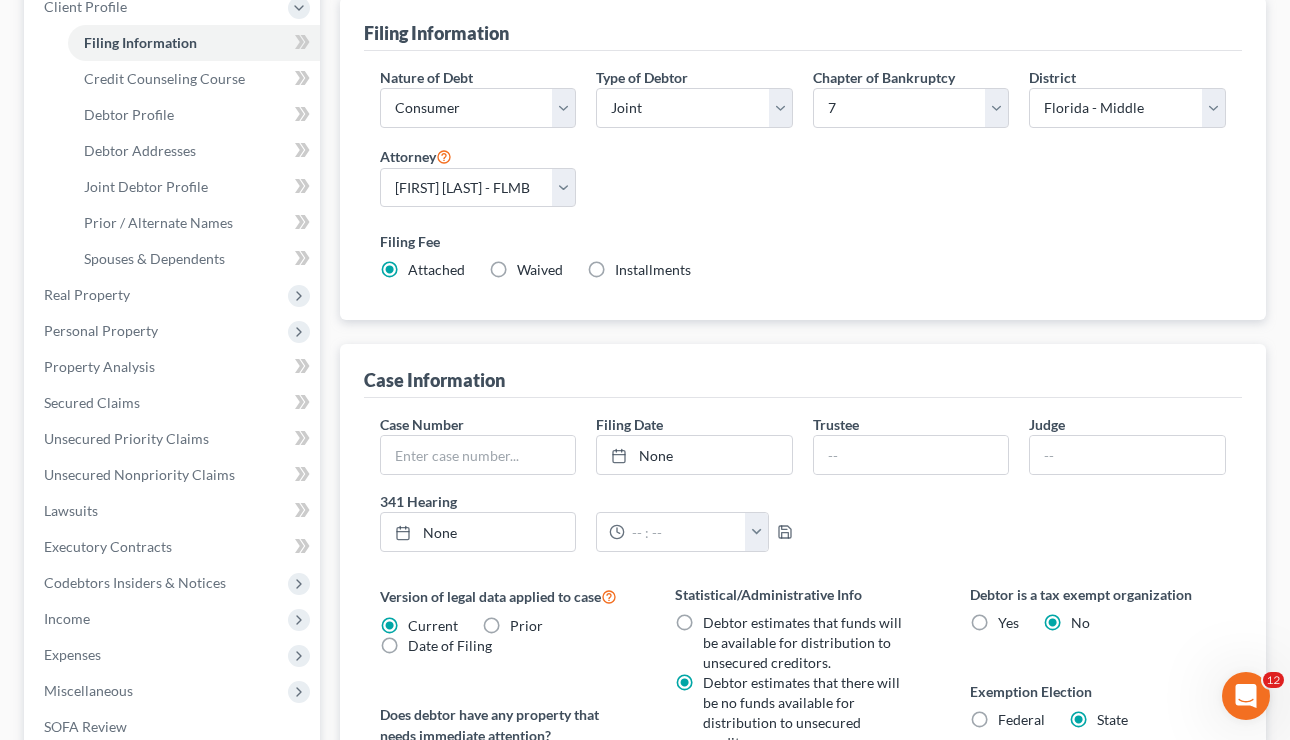 scroll, scrollTop: 0, scrollLeft: 0, axis: both 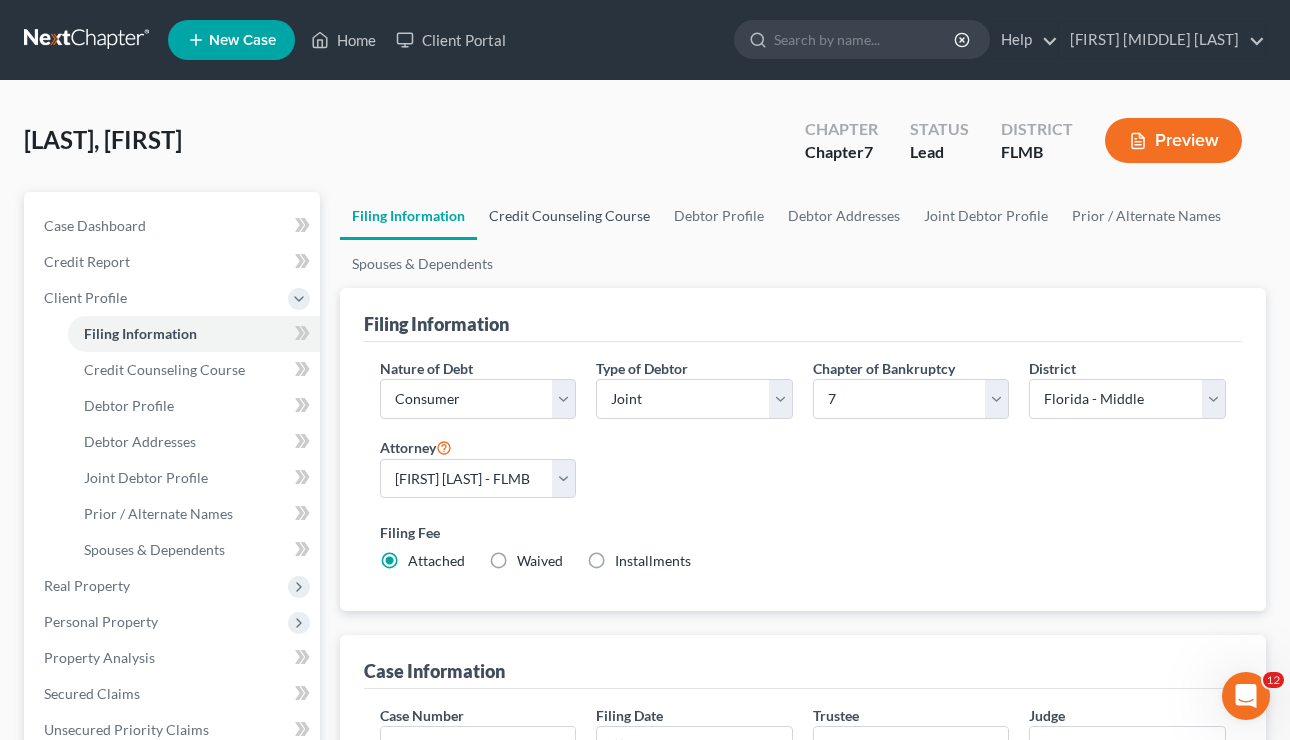 click on "Credit Counseling Course" at bounding box center [569, 216] 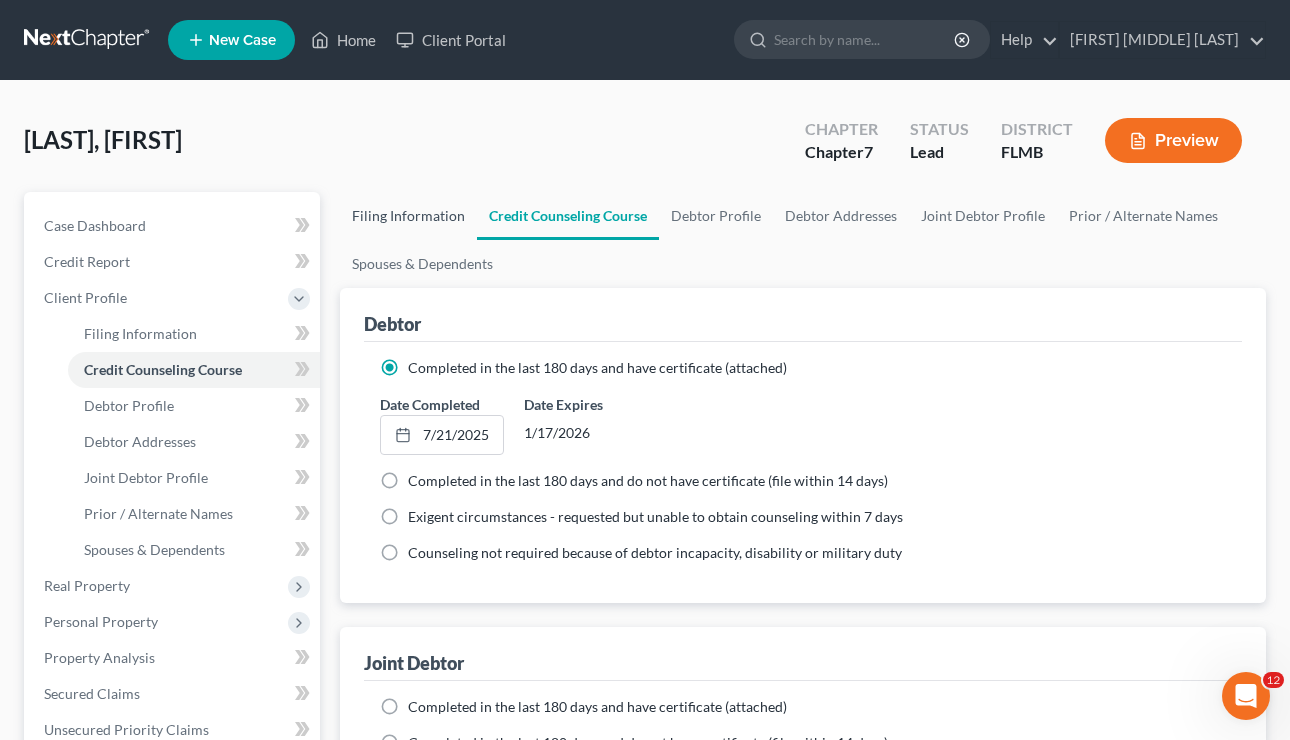 click on "Filing Information" at bounding box center [408, 216] 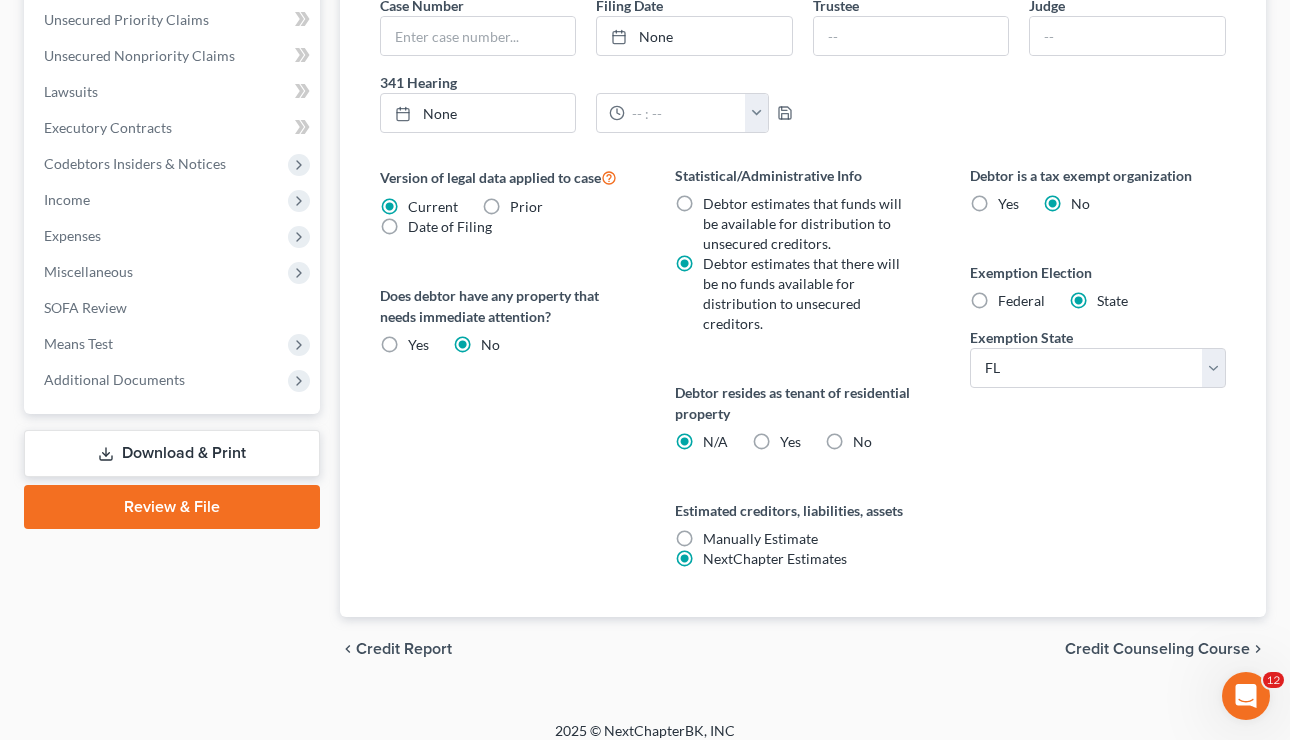 scroll, scrollTop: 726, scrollLeft: 0, axis: vertical 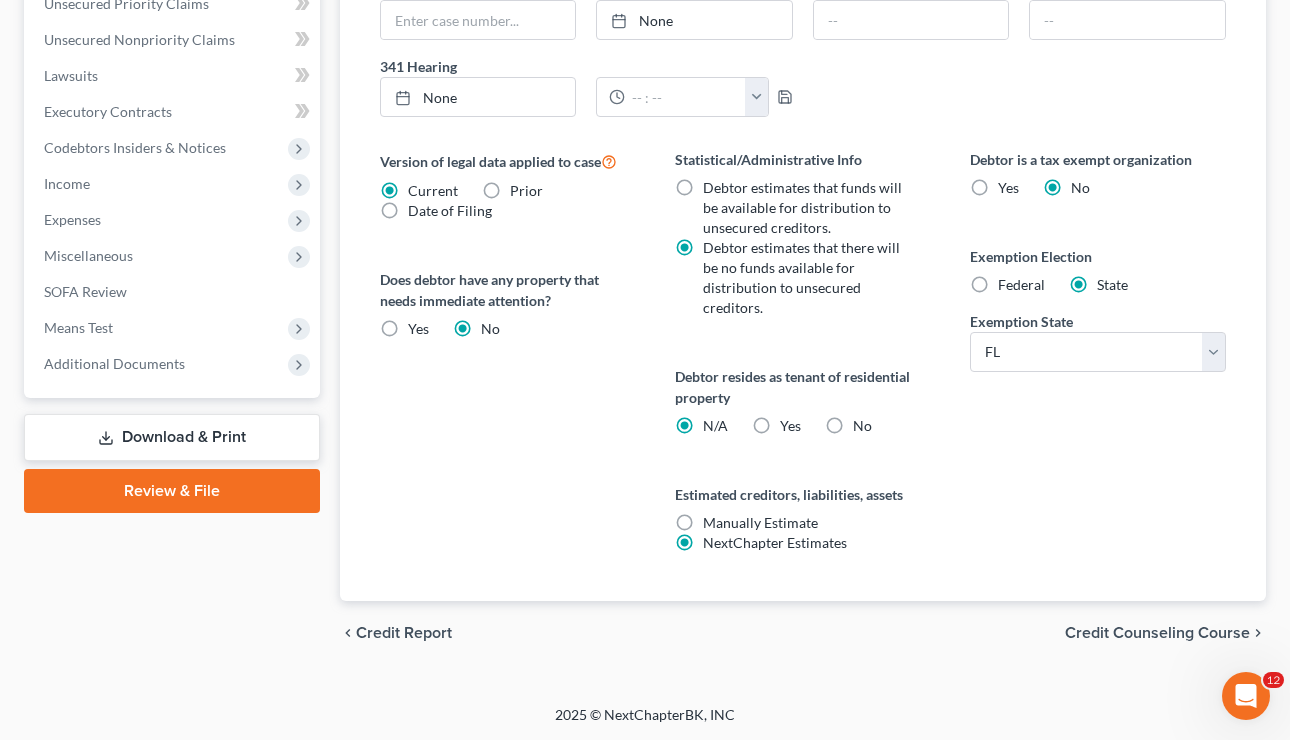 click on "Yes Yes" at bounding box center [776, 426] 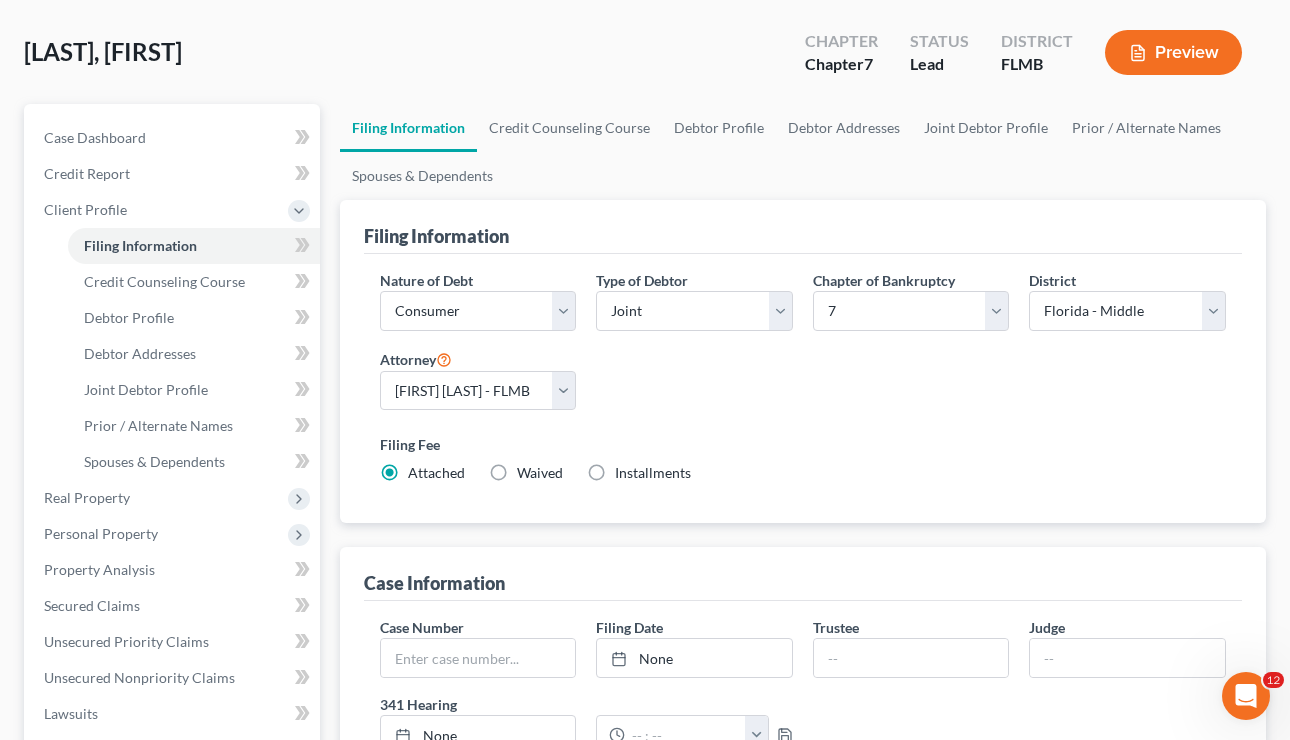 scroll, scrollTop: 0, scrollLeft: 0, axis: both 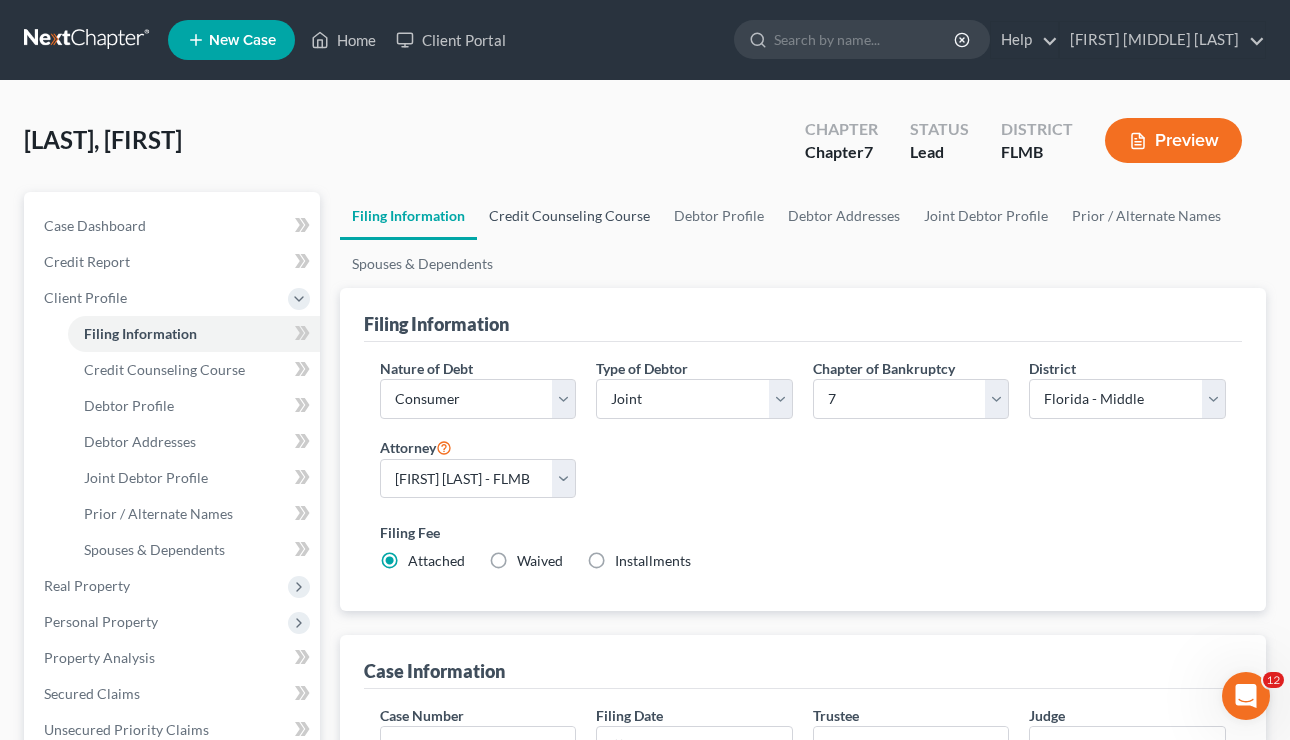 click on "Credit Counseling Course" at bounding box center [569, 216] 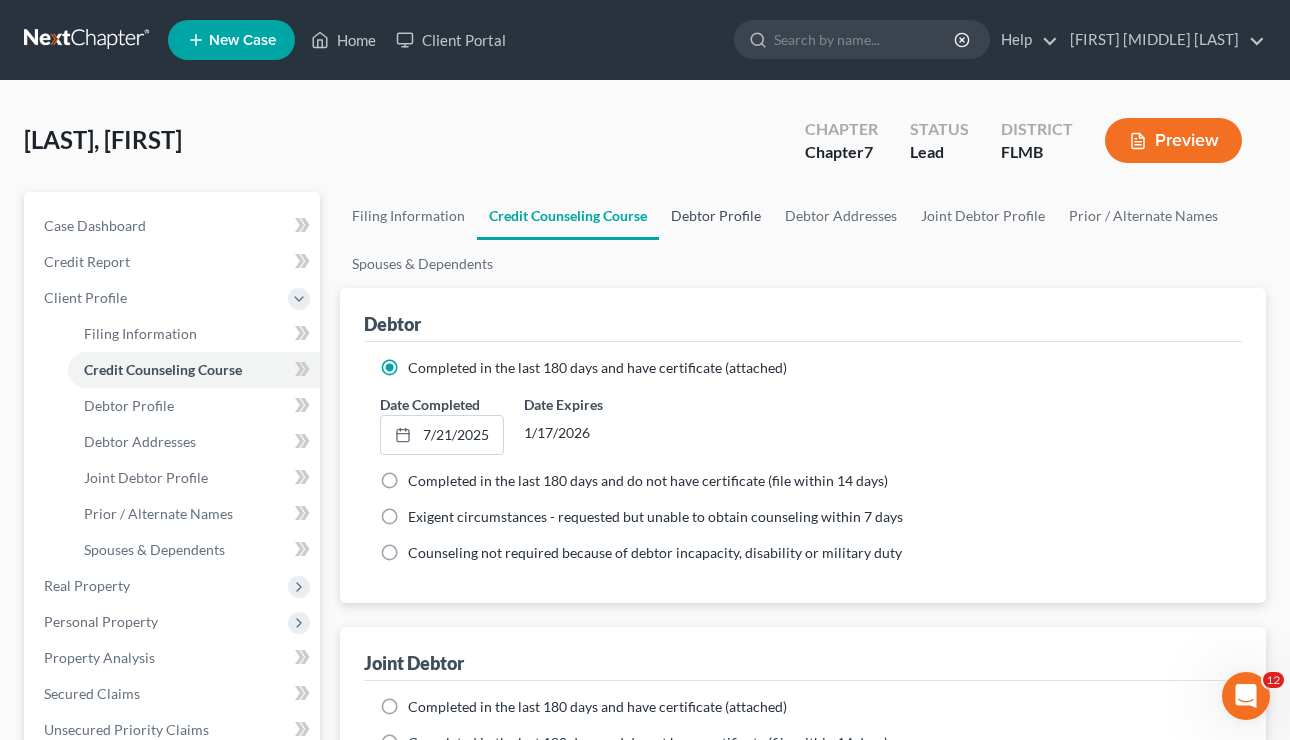 click on "Debtor Profile" at bounding box center (716, 216) 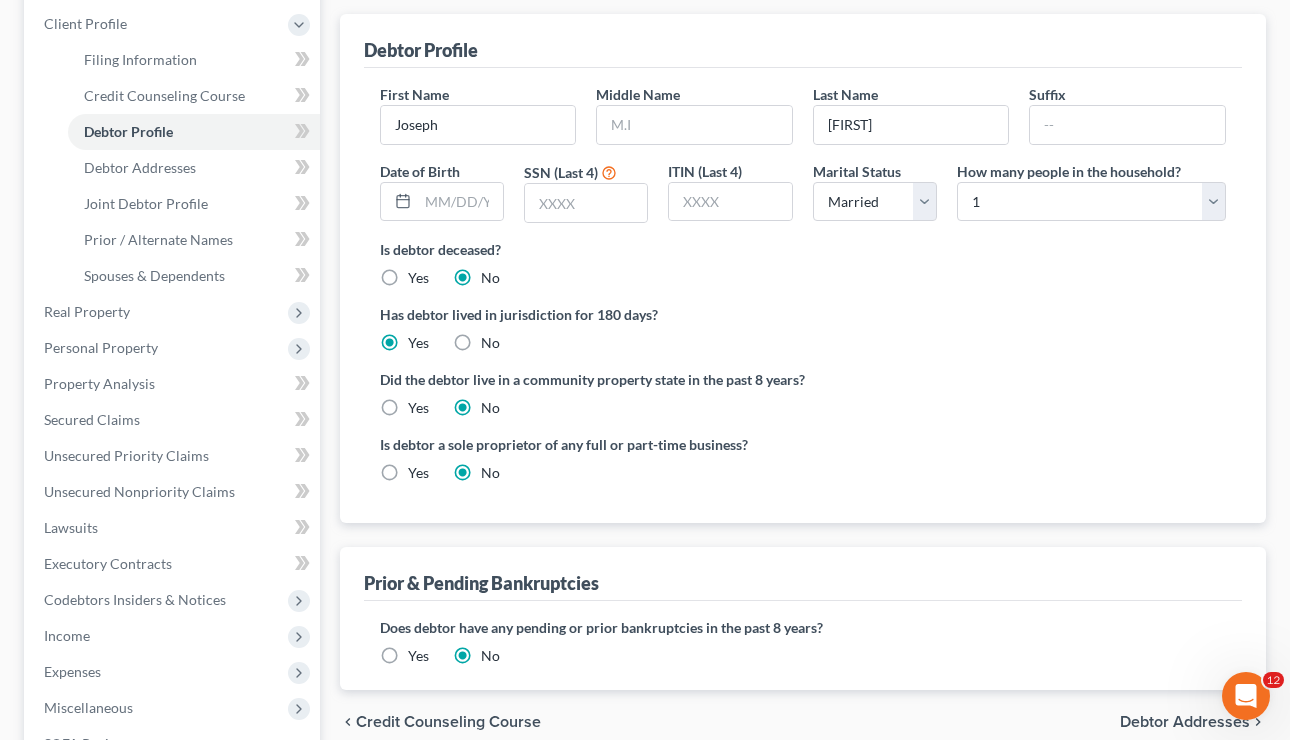 scroll, scrollTop: 280, scrollLeft: 0, axis: vertical 